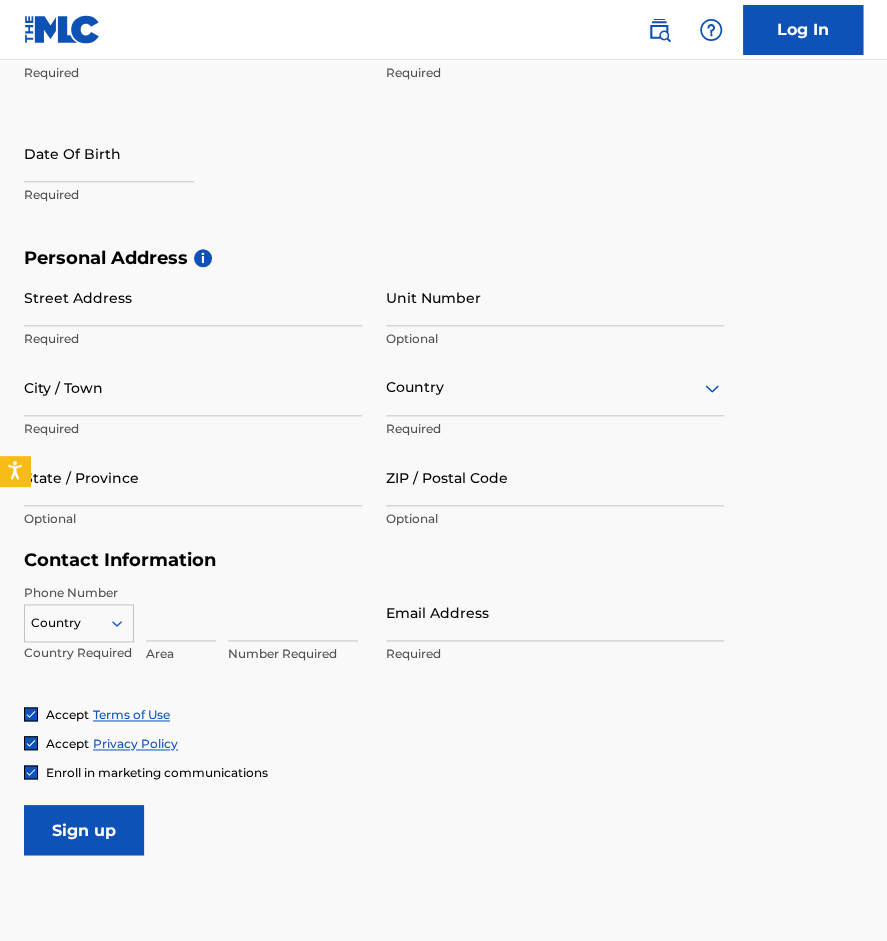 scroll, scrollTop: 0, scrollLeft: 0, axis: both 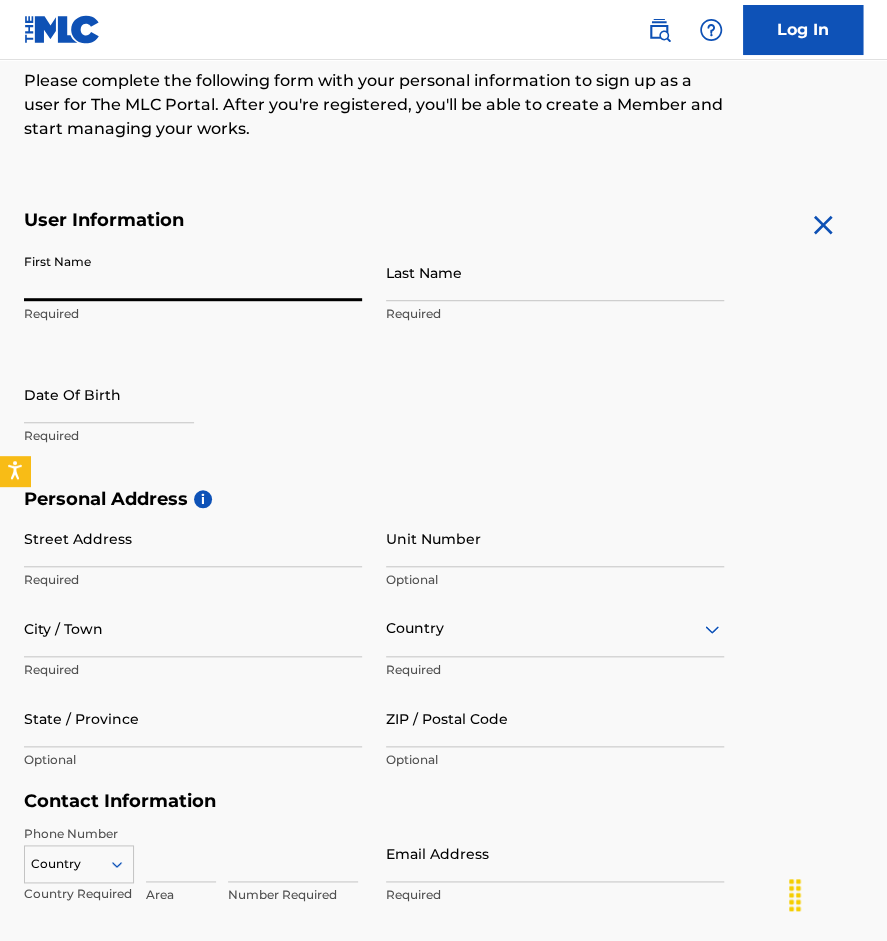 click on "First Name" at bounding box center [193, 272] 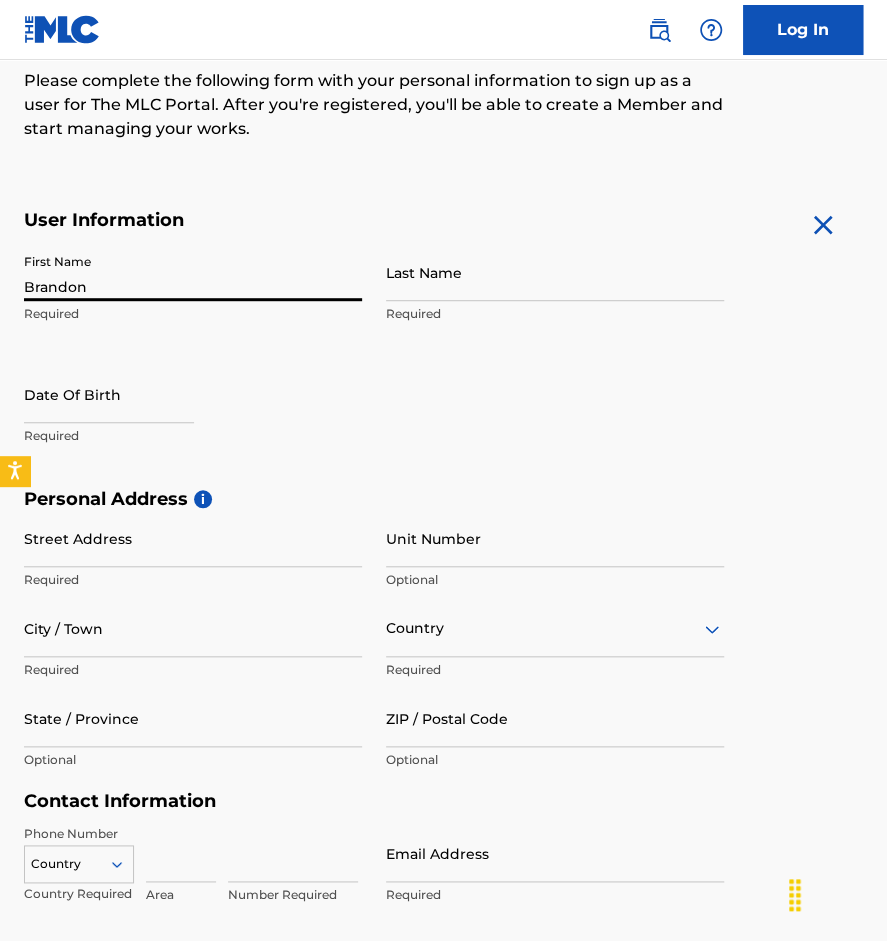 type on "[LAST]" 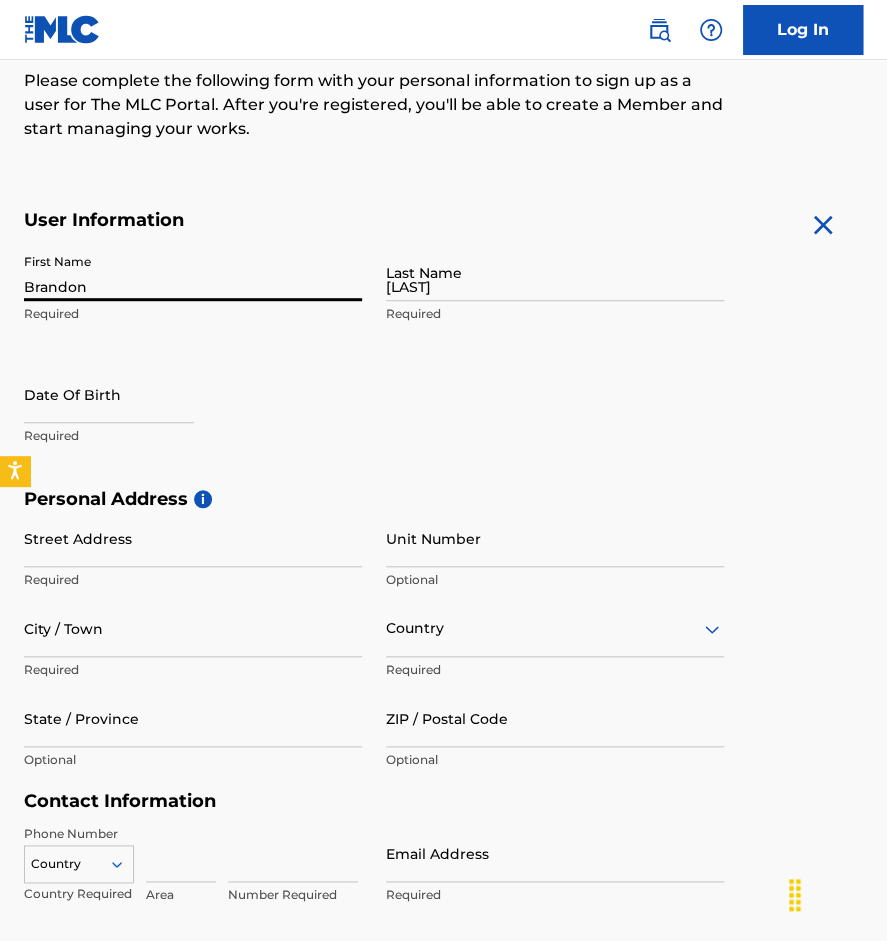 type on "General Delivery" 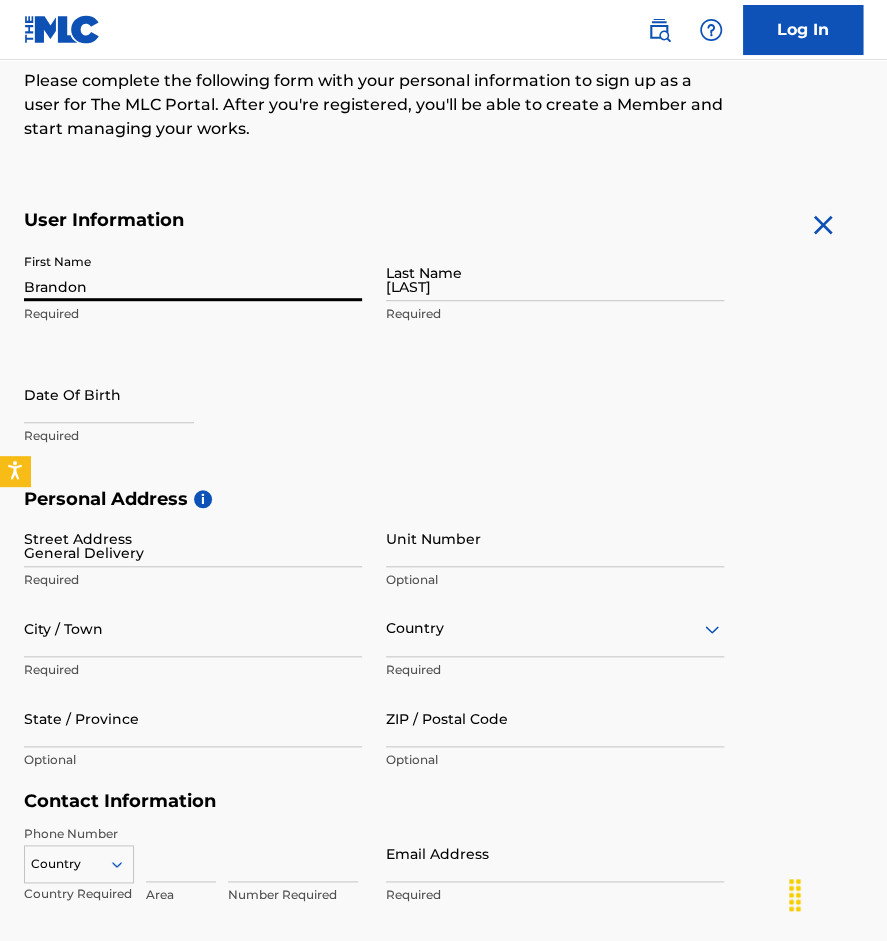 type on "Nashville" 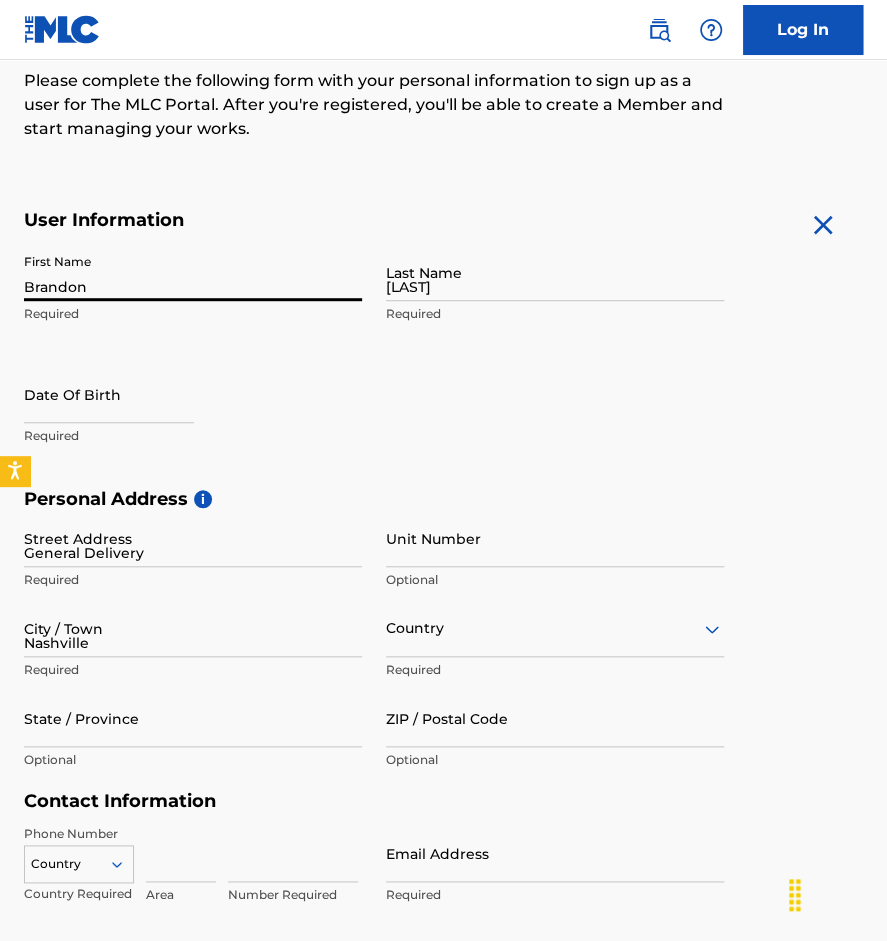 type on "United States" 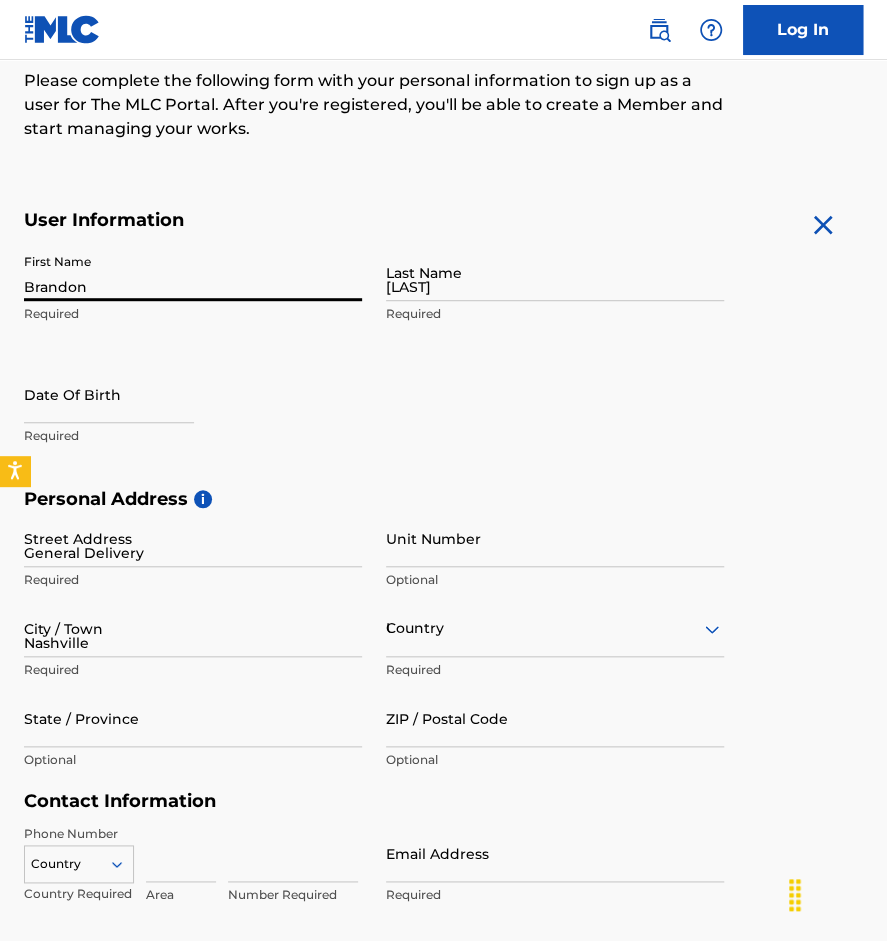 type on "37209" 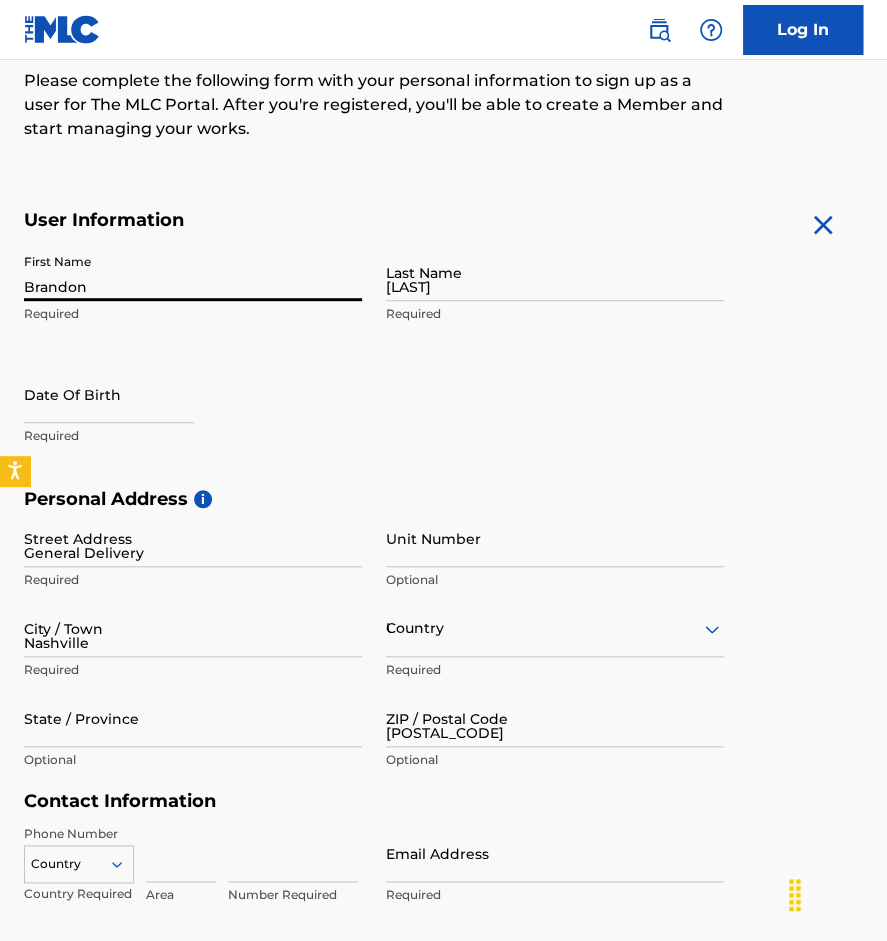 type on "1" 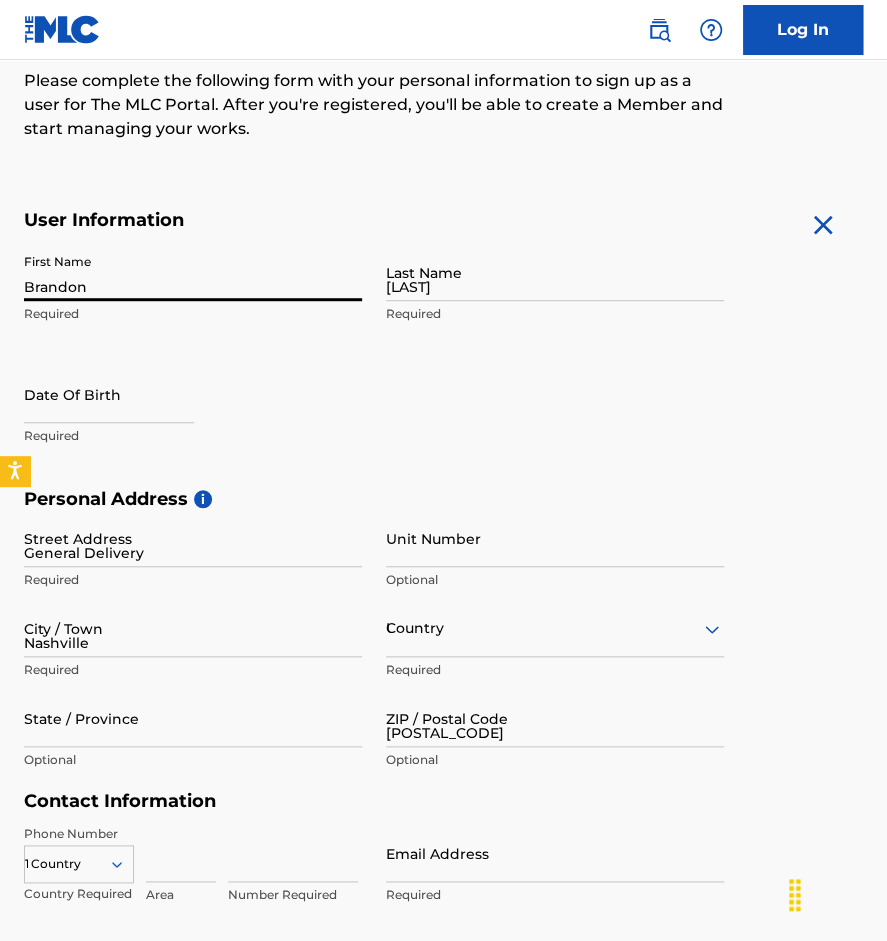 type on "615" 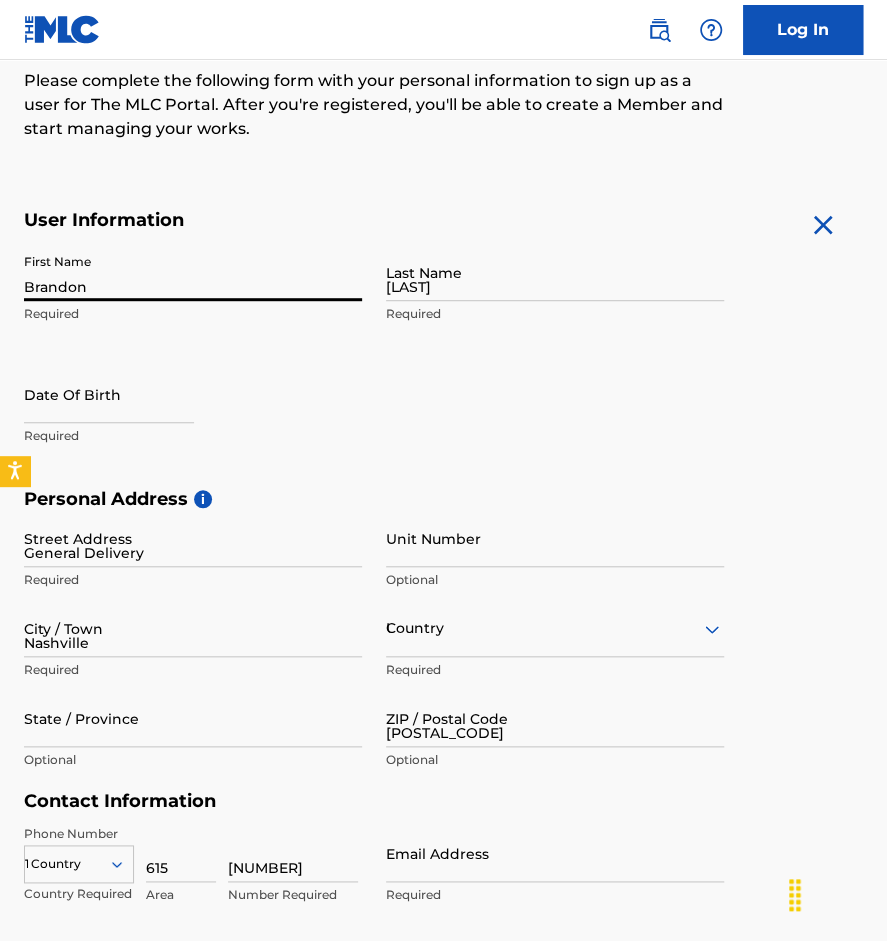 type on "[EMAIL]" 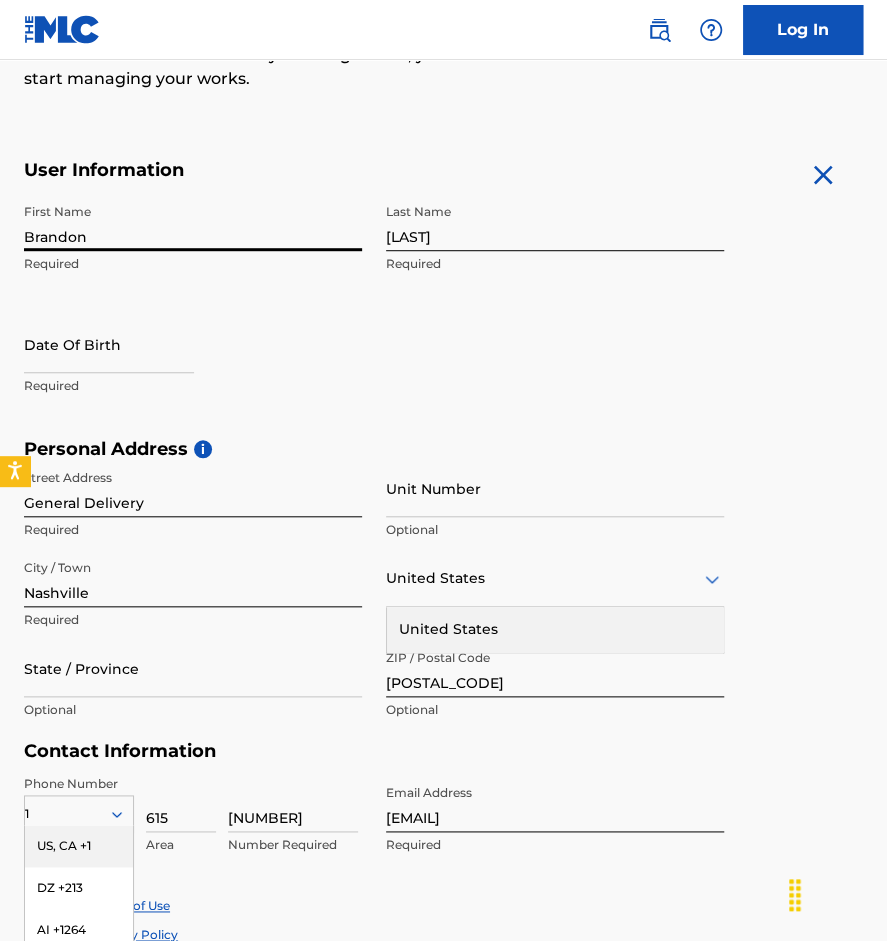 scroll, scrollTop: 303, scrollLeft: 0, axis: vertical 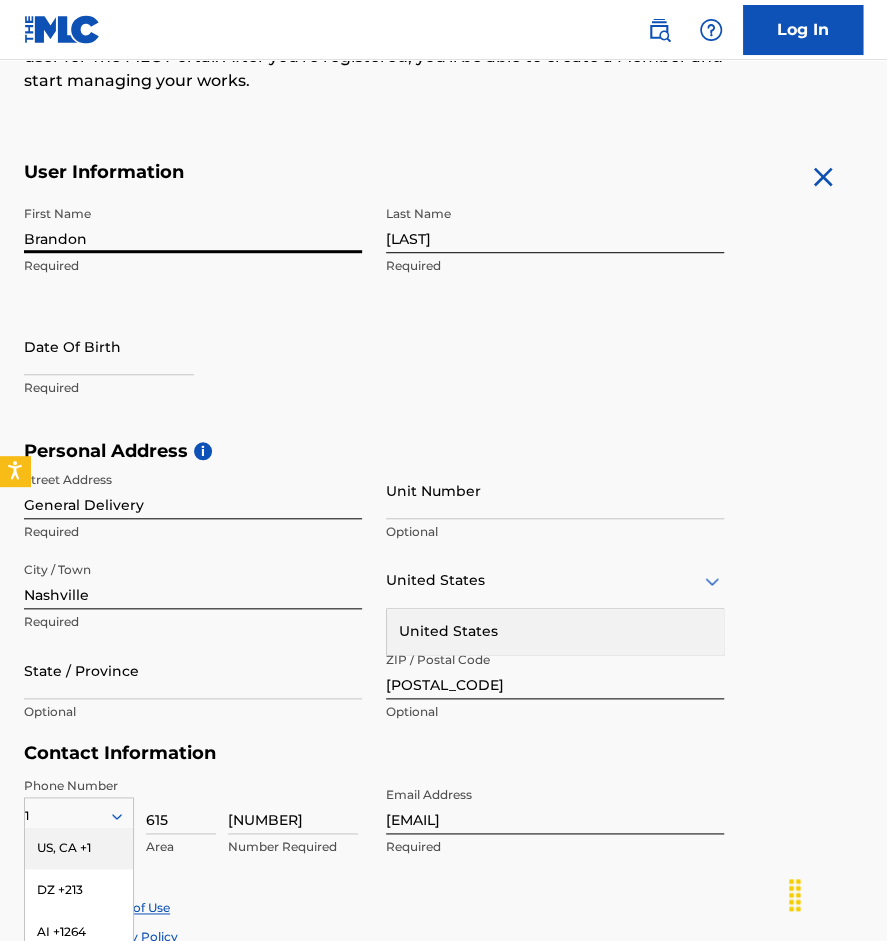 select on "7" 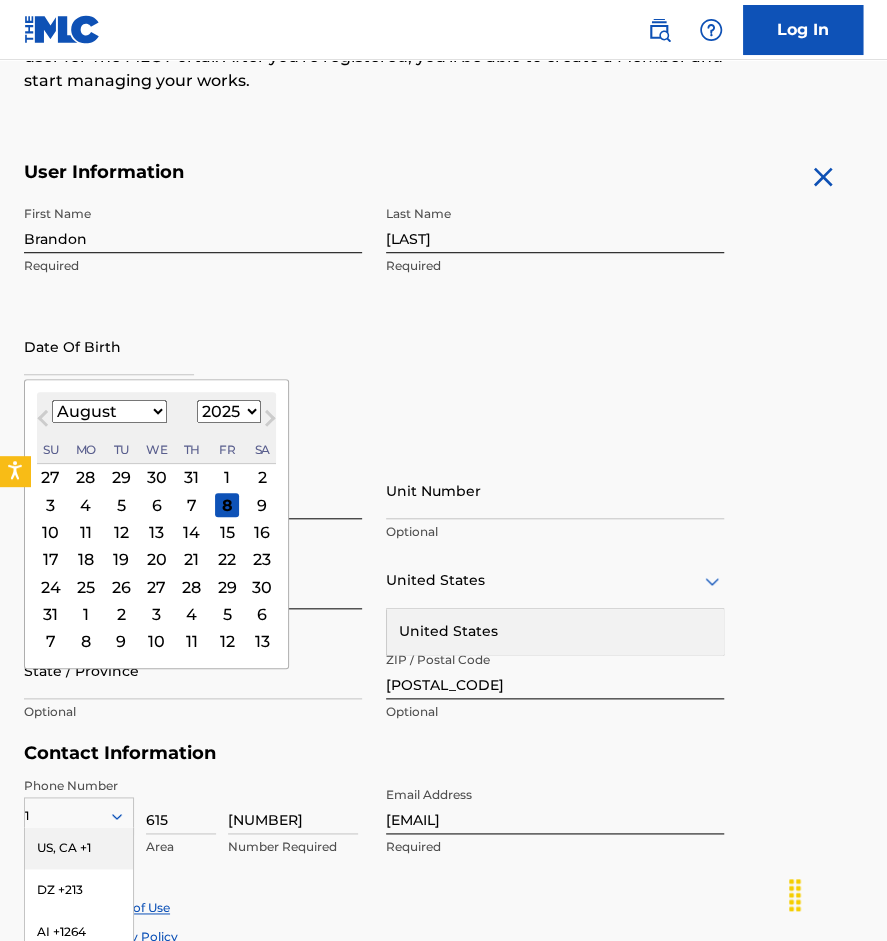 click at bounding box center (109, 346) 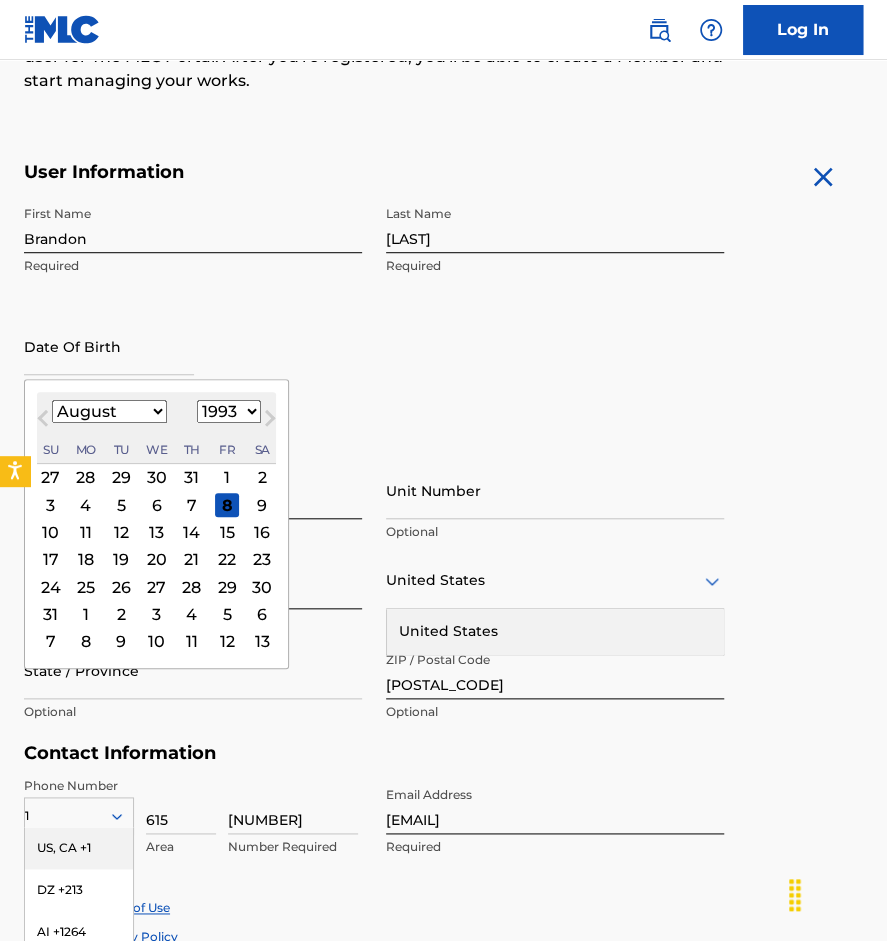click on "1899 1900 1901 1902 1903 1904 1905 1906 1907 1908 1909 1910 1911 1912 1913 1914 1915 1916 1917 1918 1919 1920 1921 1922 1923 1924 1925 1926 1927 1928 1929 1930 1931 1932 1933 1934 1935 1936 1937 1938 1939 1940 1941 1942 1943 1944 1945 1946 1947 1948 1949 1950 1951 1952 1953 1954 1955 1956 1957 1958 1959 1960 1961 1962 1963 1964 1965 1966 1967 1968 1969 1970 1971 1972 1973 1974 1975 1976 1977 1978 1979 1980 1981 1982 1983 1984 1985 1986 1987 1988 1989 1990 1991 1992 1993 1994 1995 1996 1997 1998 1999 2000 2001 2002 2003 2004 2005 2006 2007 2008 2009 2010 2011 2012 2013 2014 2015 2016 2017 2018 2019 2020 2021 2022 2023 2024 2025 2026 2027 2028 2029 2030 2031 2032 2033 2034 2035 2036 2037 2038 2039 2040 2041 2042 2043 2044 2045 2046 2047 2048 2049 2050 2051 2052 2053 2054 2055 2056 2057 2058 2059 2060 2061 2062 2063 2064 2065 2066 2067 2068 2069 2070 2071 2072 2073 2074 2075 2076 2077 2078 2079 2080 2081 2082 2083 2084 2085 2086 2087 2088 2089 2090 2091 2092 2093 2094 2095 2096 2097 2098 2099 2100" at bounding box center (229, 411) 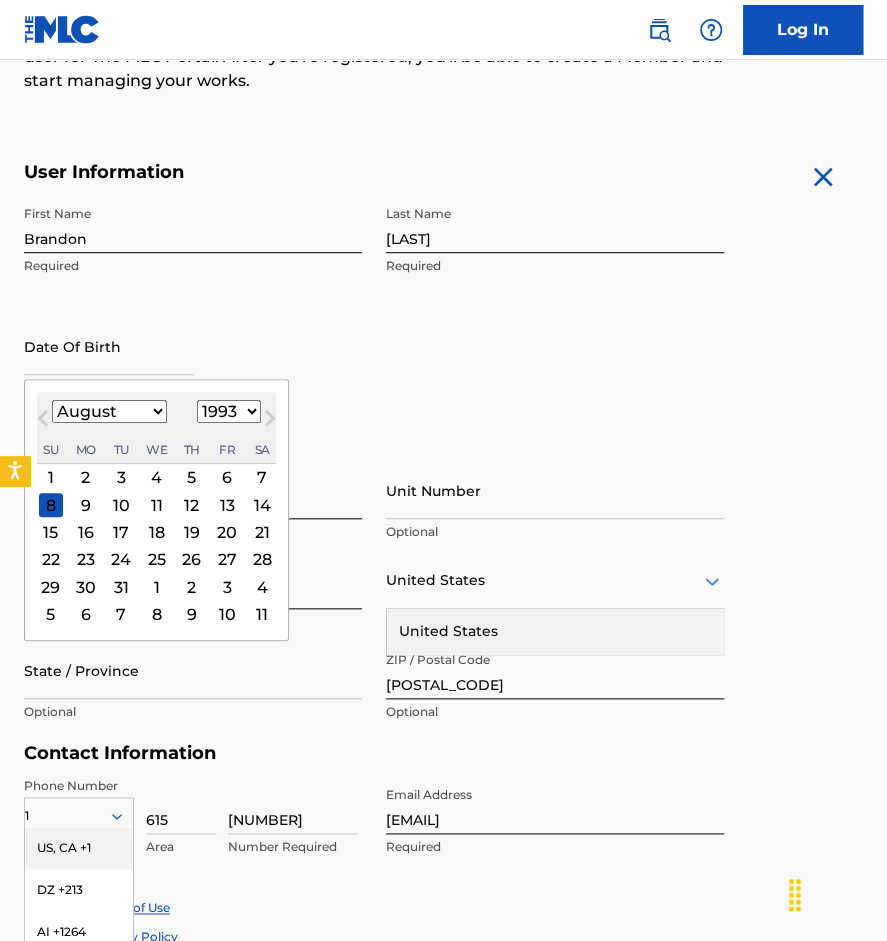 click on "26" at bounding box center [192, 559] 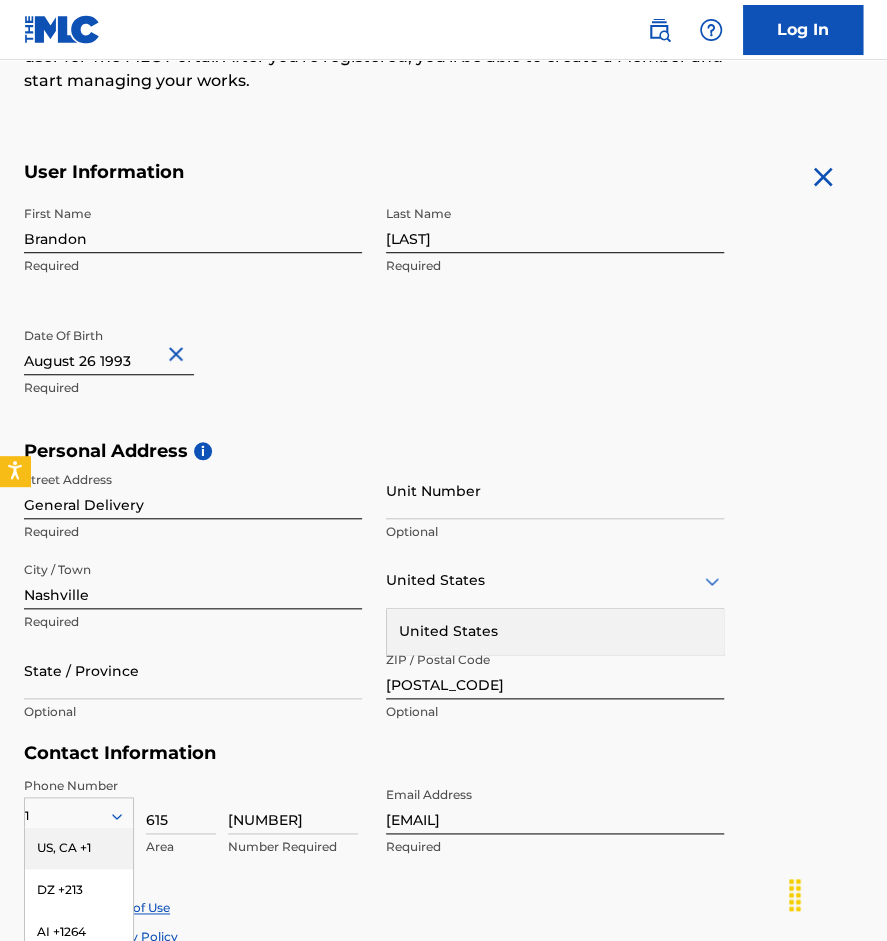 click at bounding box center [109, 346] 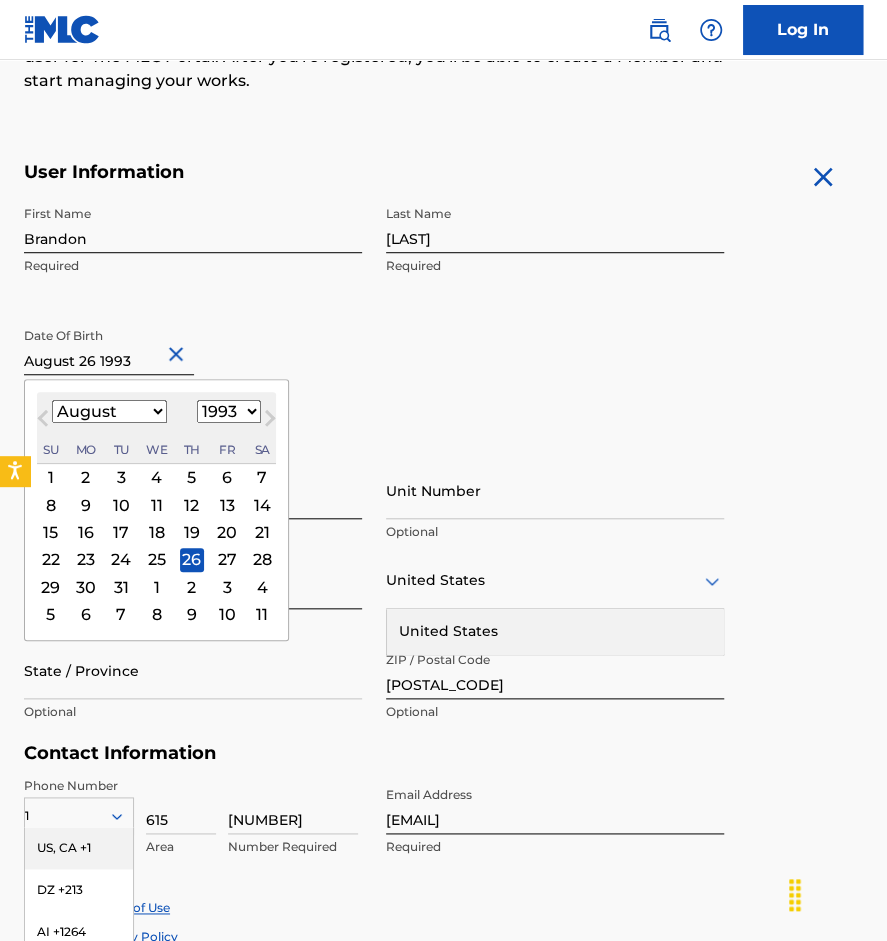 click on "January February March April May June July August September October November December" at bounding box center [109, 411] 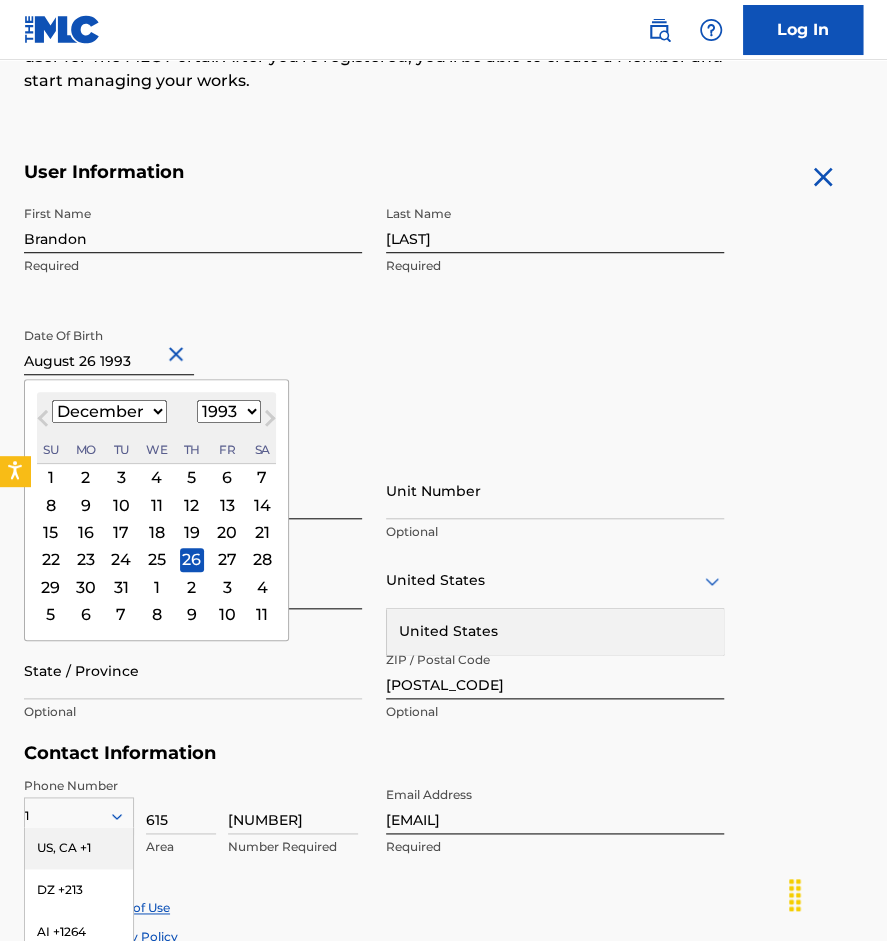 click on "January February March April May June July August September October November December" at bounding box center [109, 411] 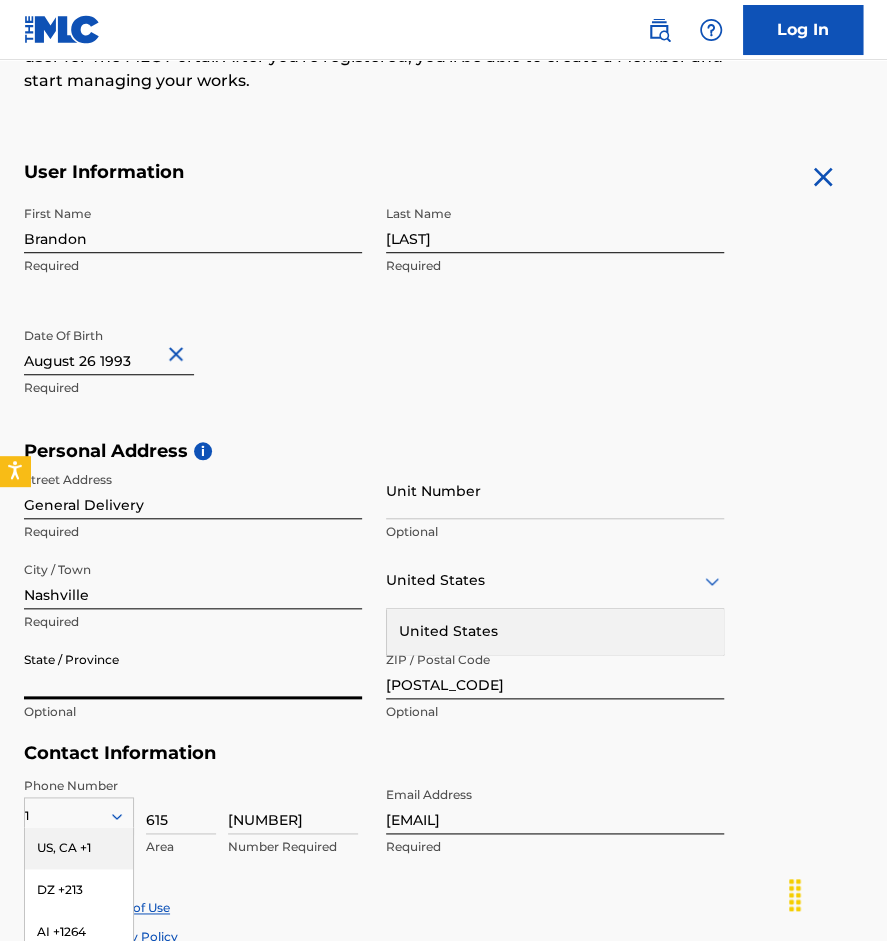 click on "State / Province" at bounding box center (193, 670) 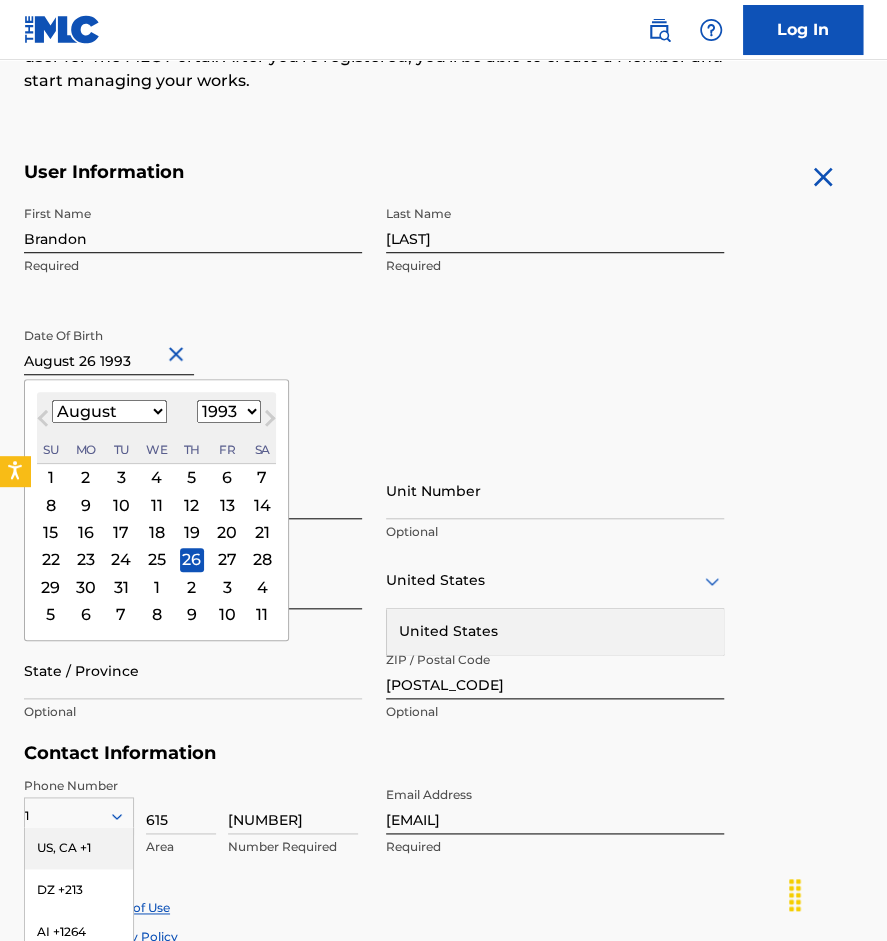 click at bounding box center [109, 346] 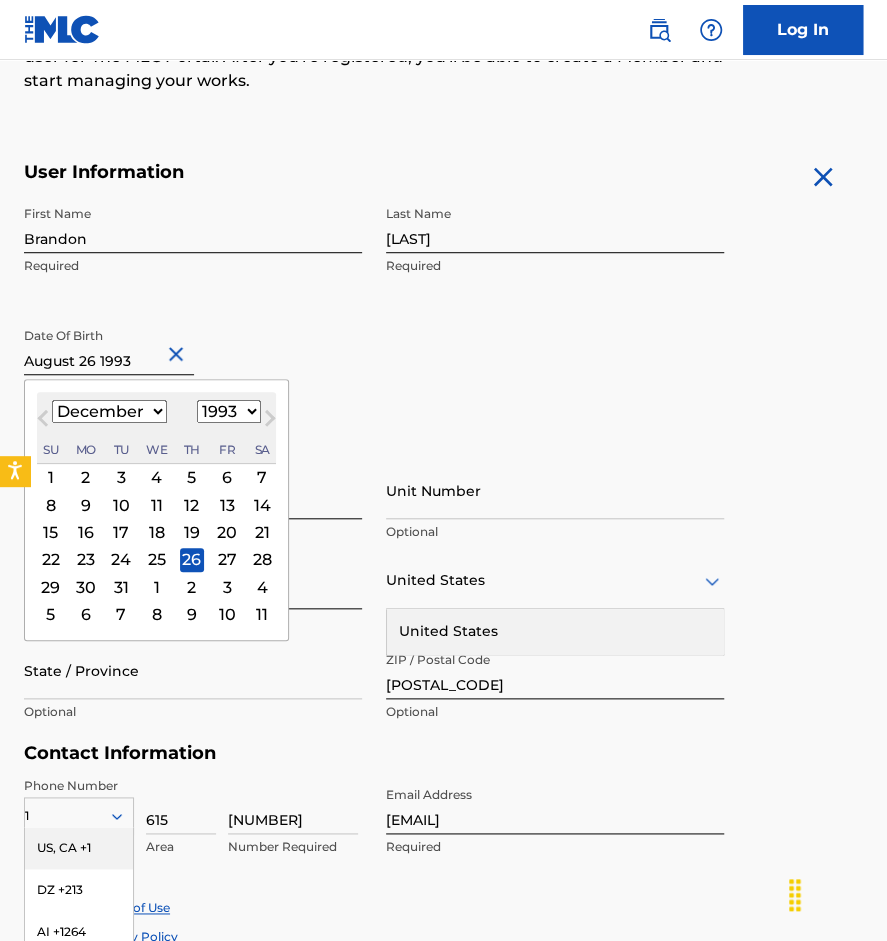 click on "January February March April May June July August September October November December" at bounding box center [109, 411] 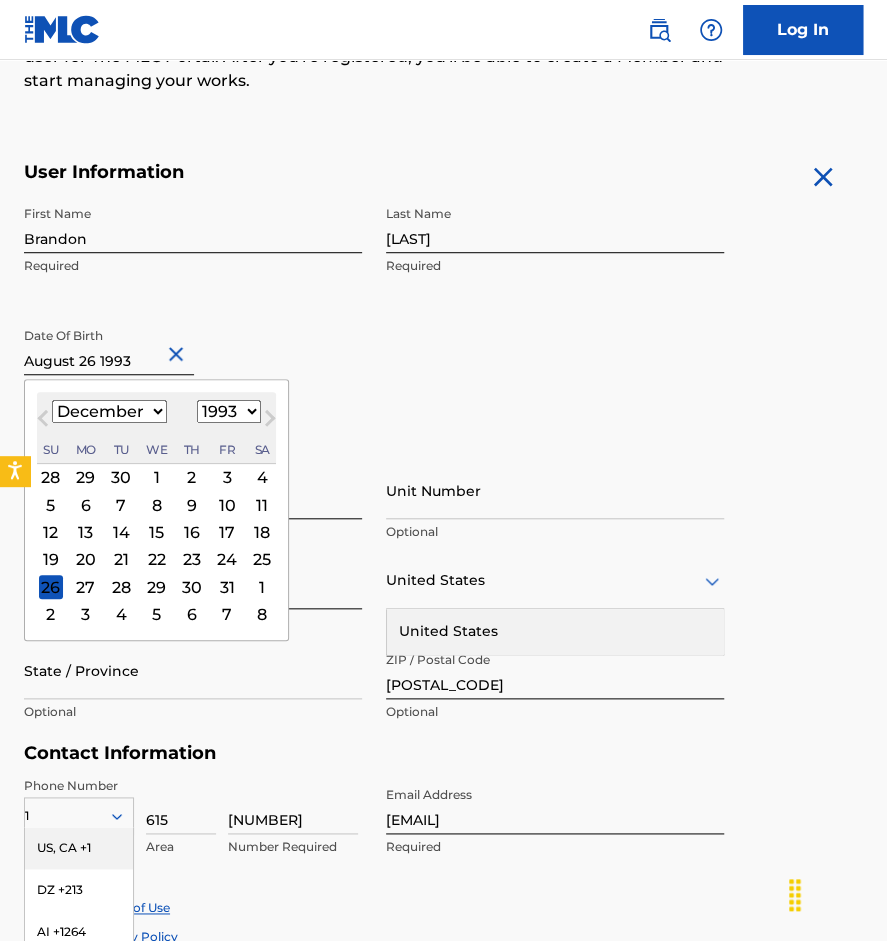 click on "26" at bounding box center [51, 587] 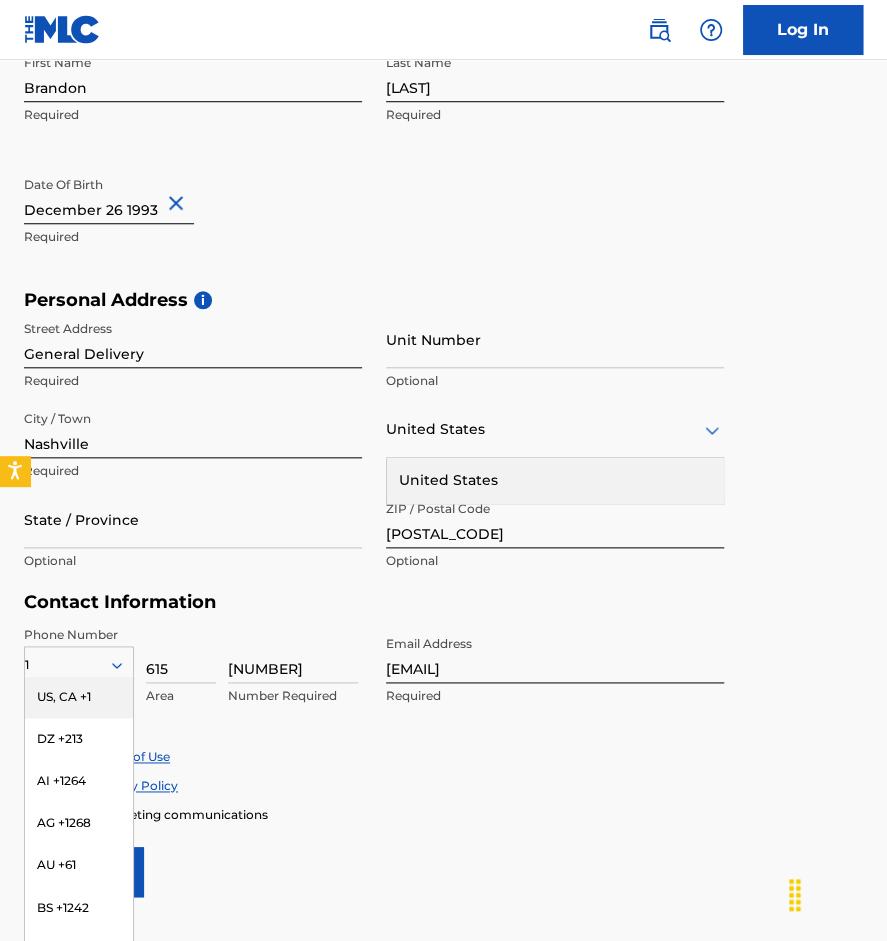 scroll, scrollTop: 455, scrollLeft: 0, axis: vertical 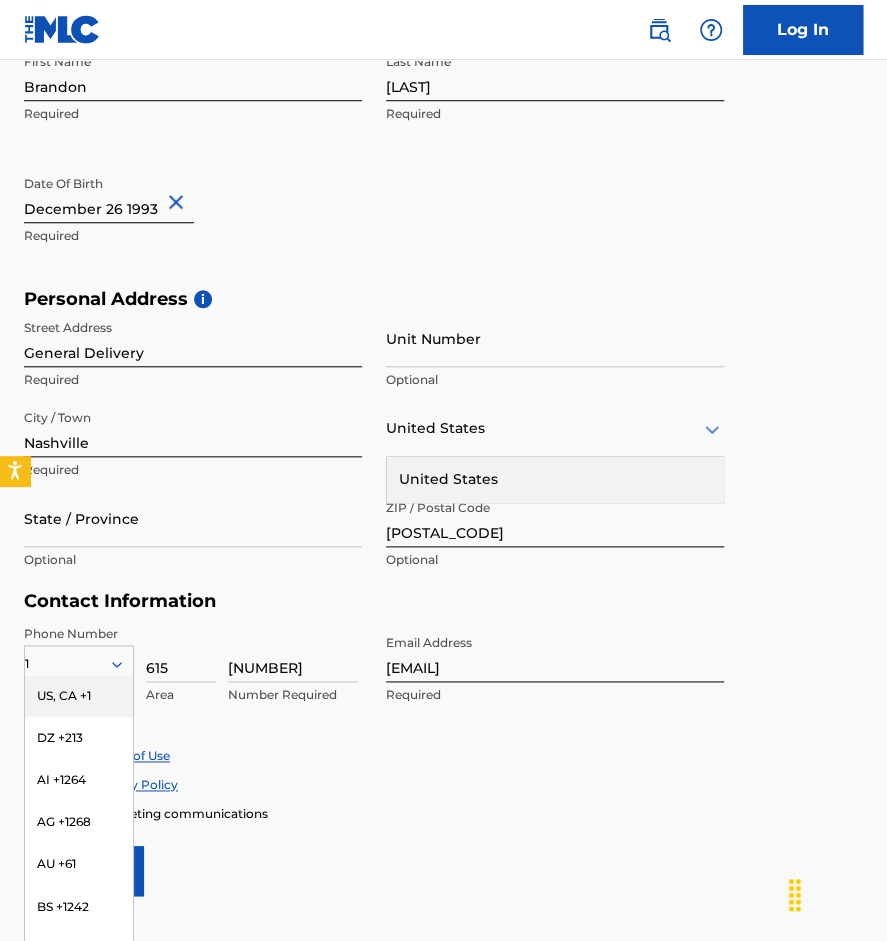click on "State / Province" at bounding box center [193, 518] 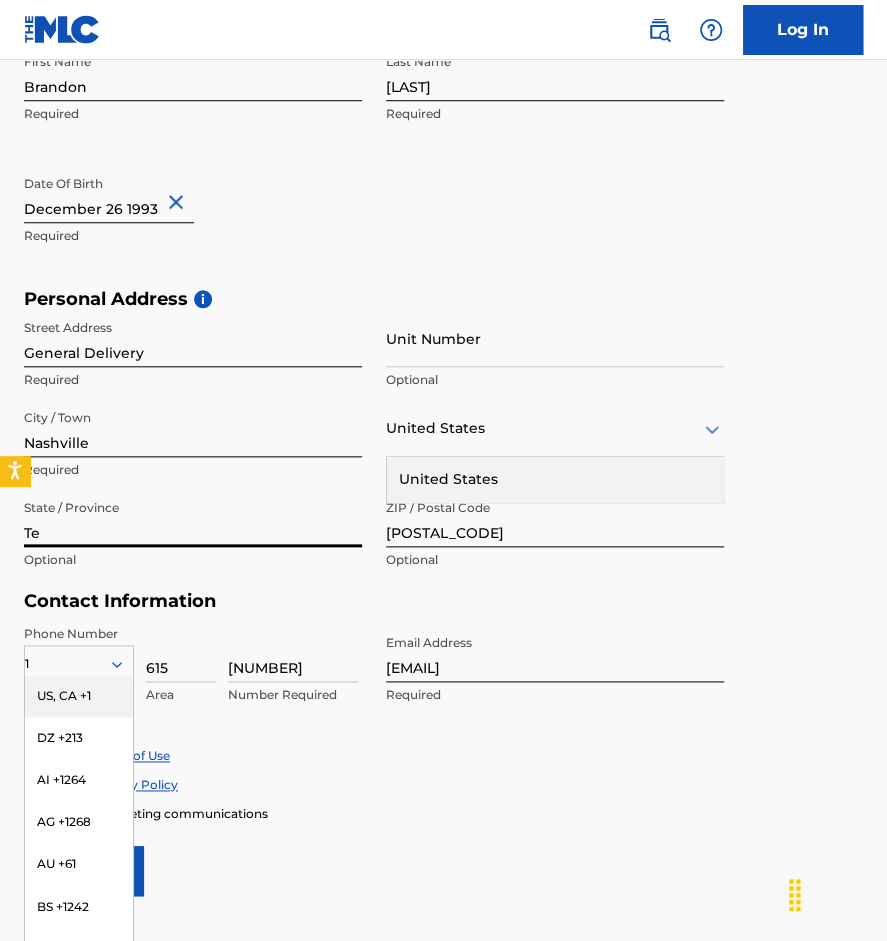 type on "Tennessee" 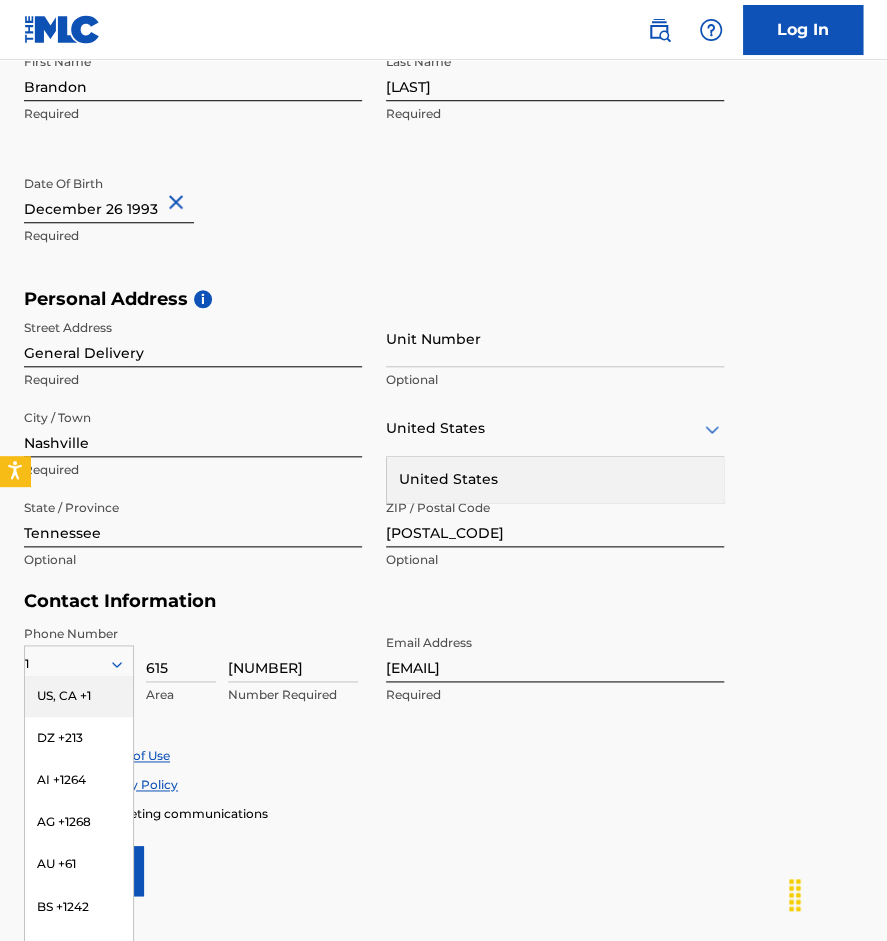 click on "Contact Information" at bounding box center (374, 601) 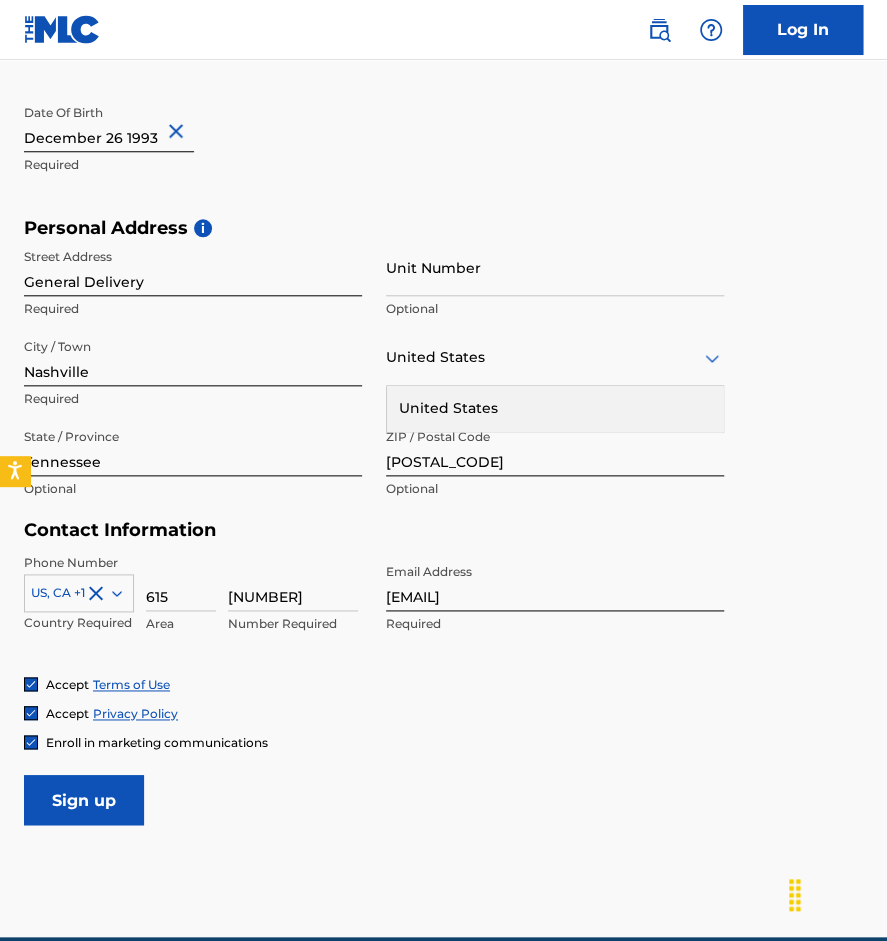 scroll, scrollTop: 532, scrollLeft: 0, axis: vertical 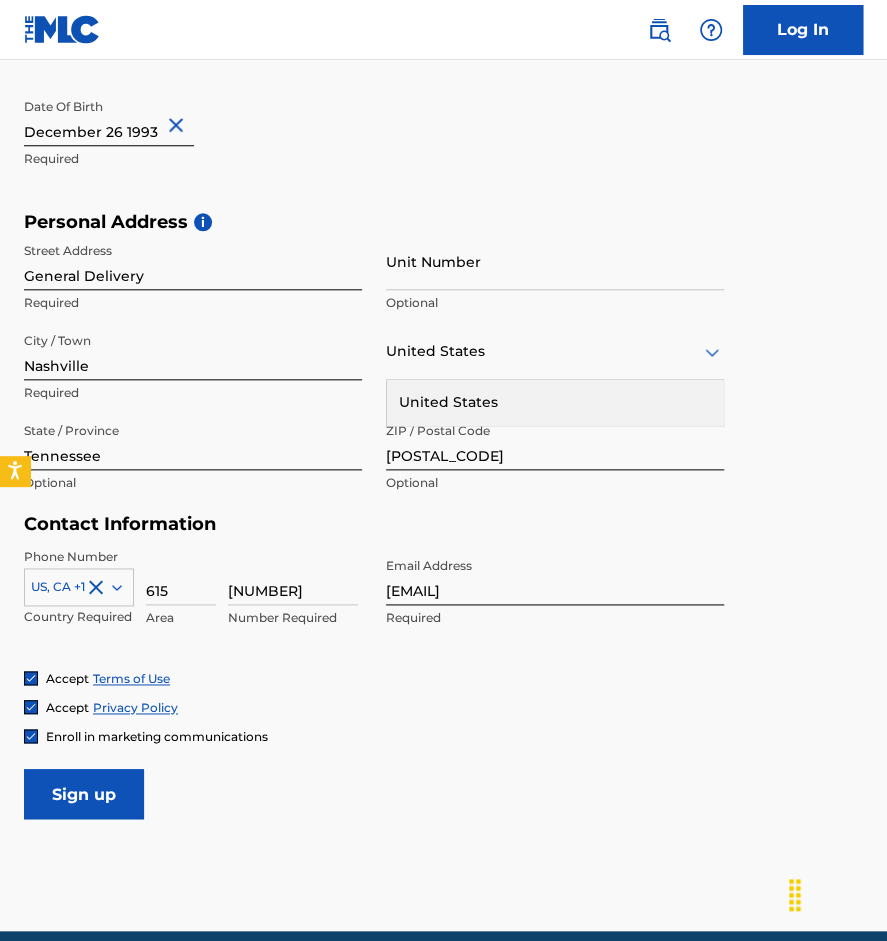 click on "Sign up" at bounding box center [84, 794] 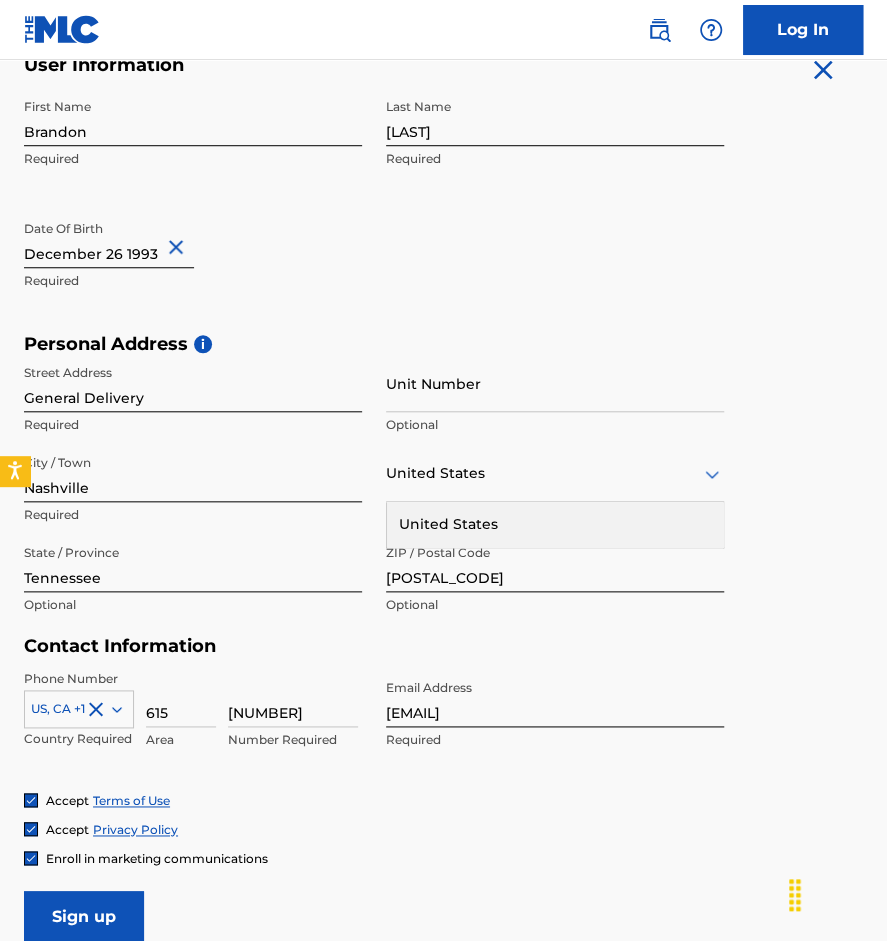 scroll, scrollTop: 617, scrollLeft: 0, axis: vertical 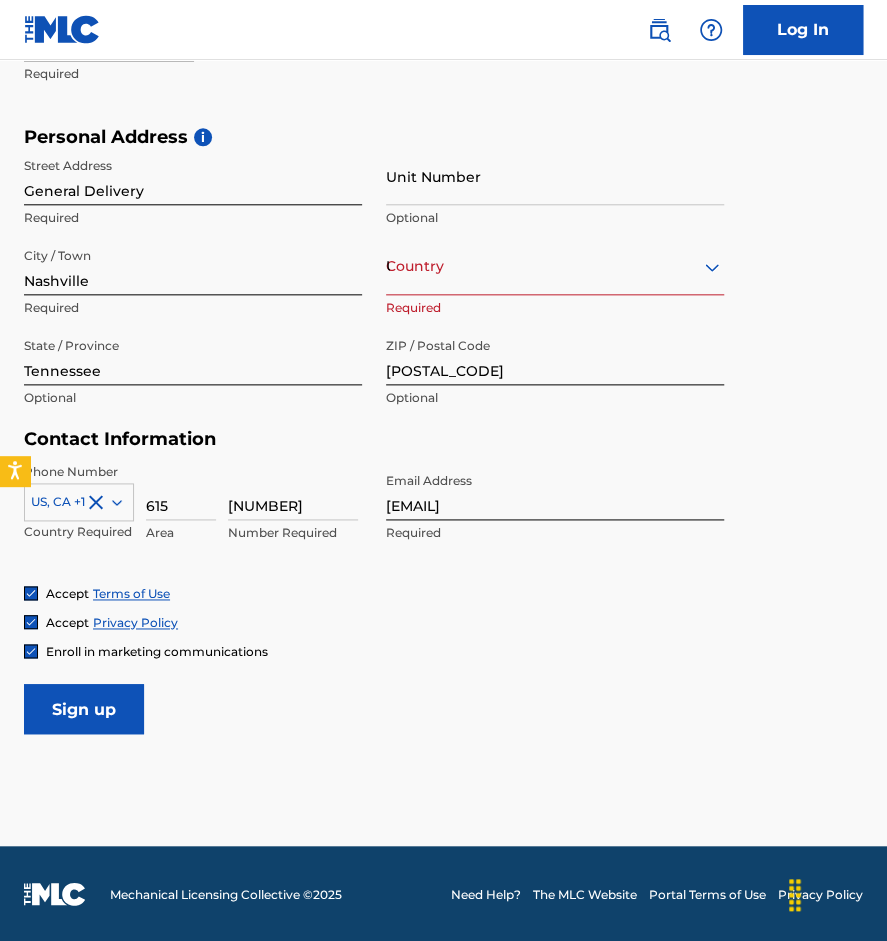 click on "Sign up" at bounding box center (84, 709) 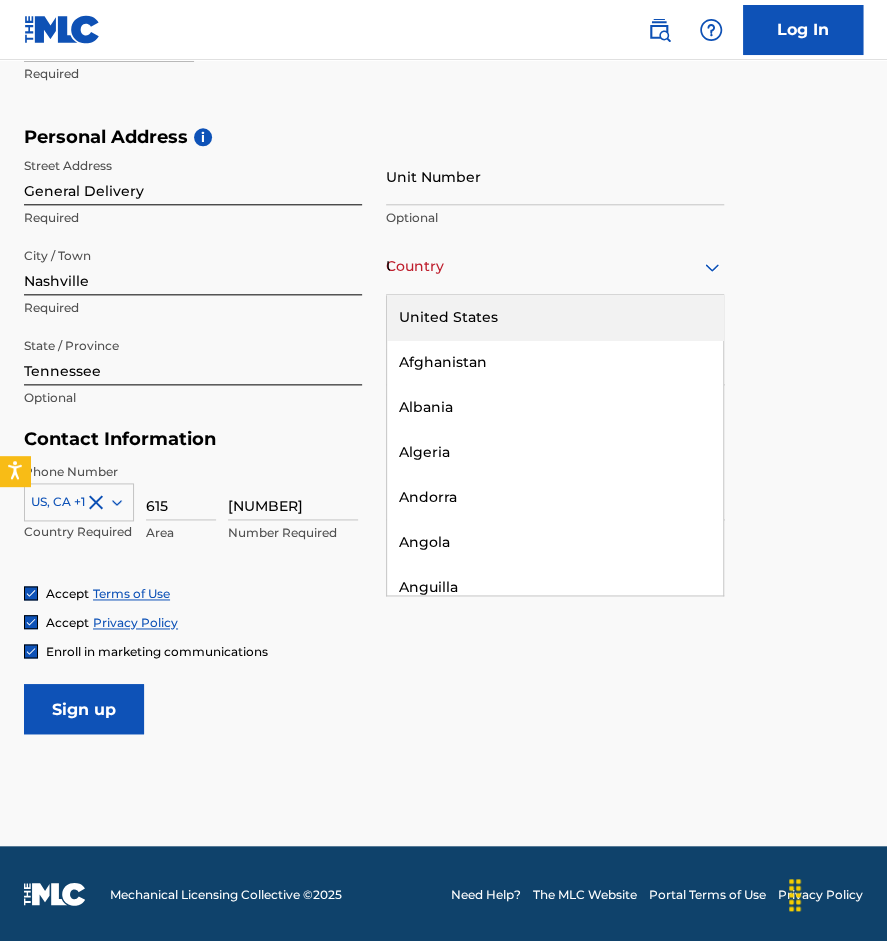 click on "United States" at bounding box center [555, 266] 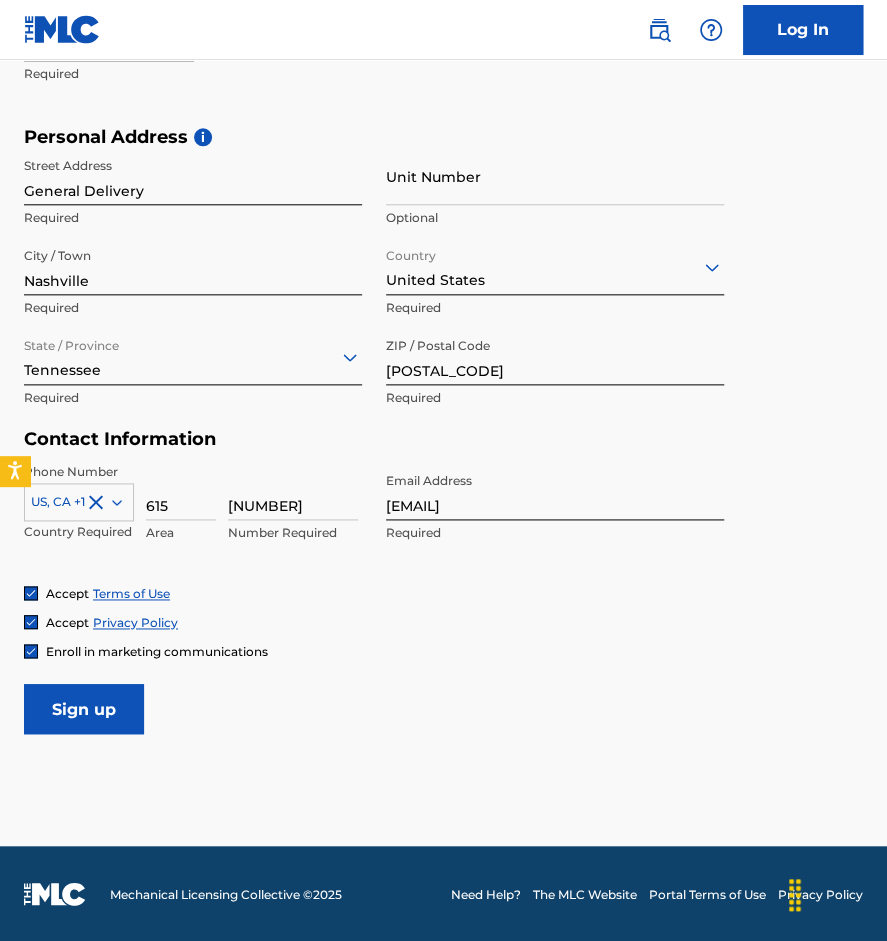 click on "Sign up" at bounding box center [84, 709] 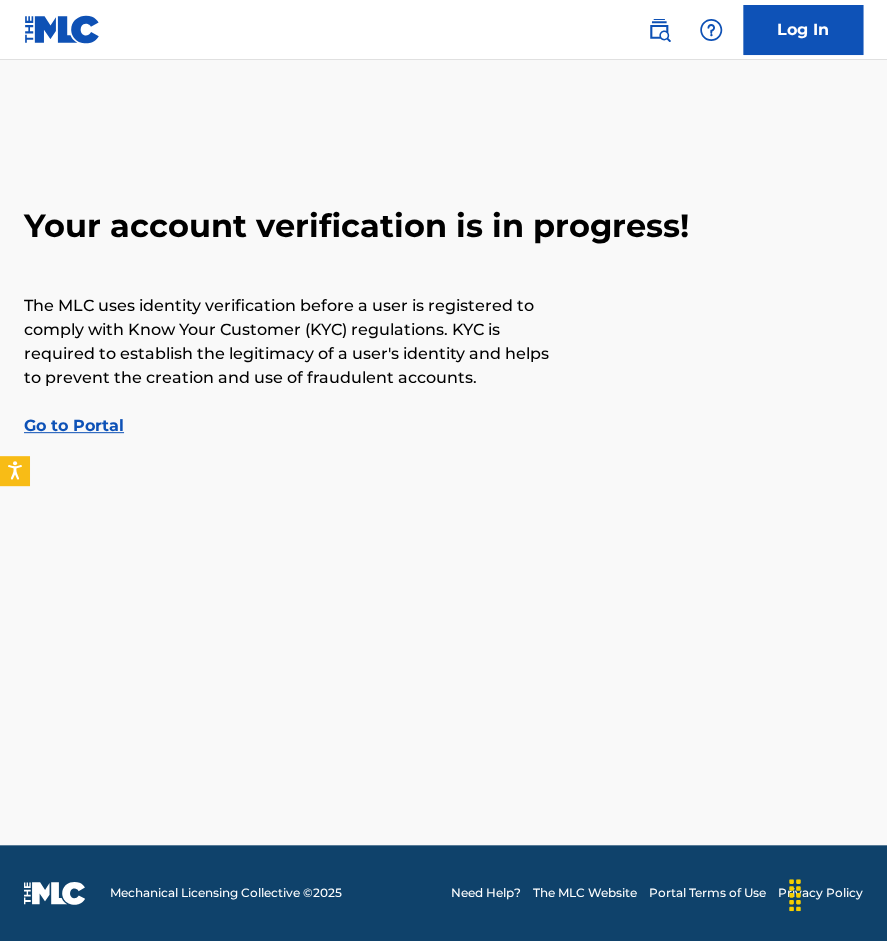 scroll, scrollTop: 0, scrollLeft: 0, axis: both 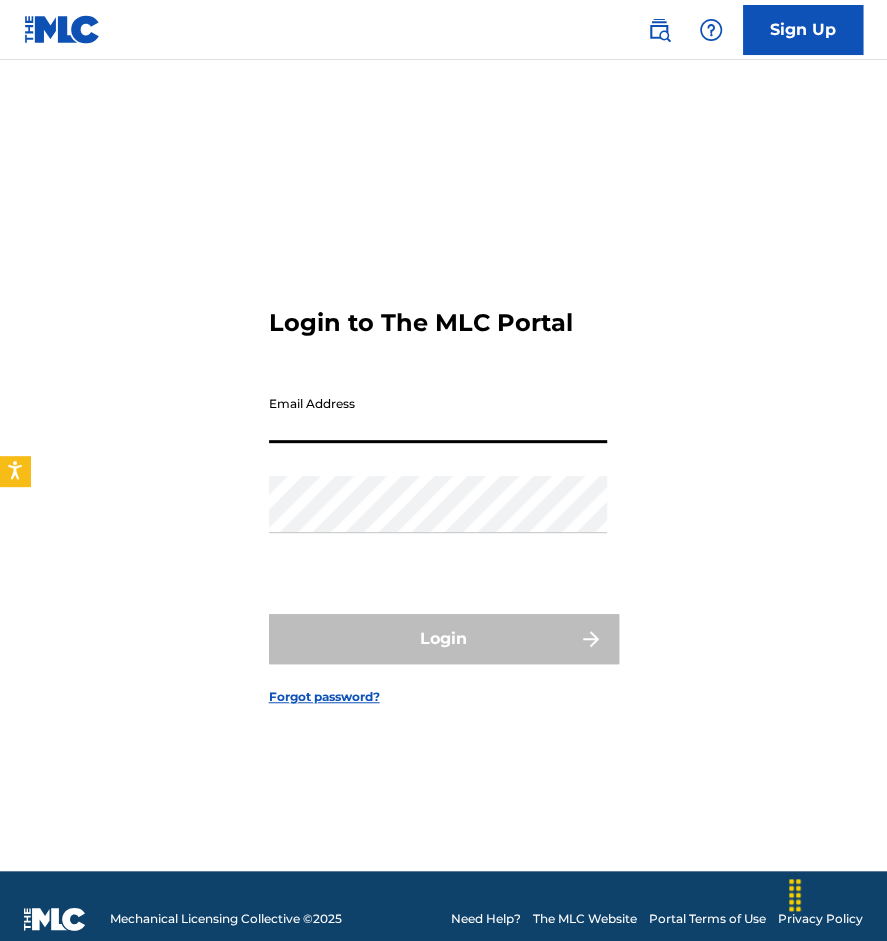 click on "Email Address" at bounding box center [438, 414] 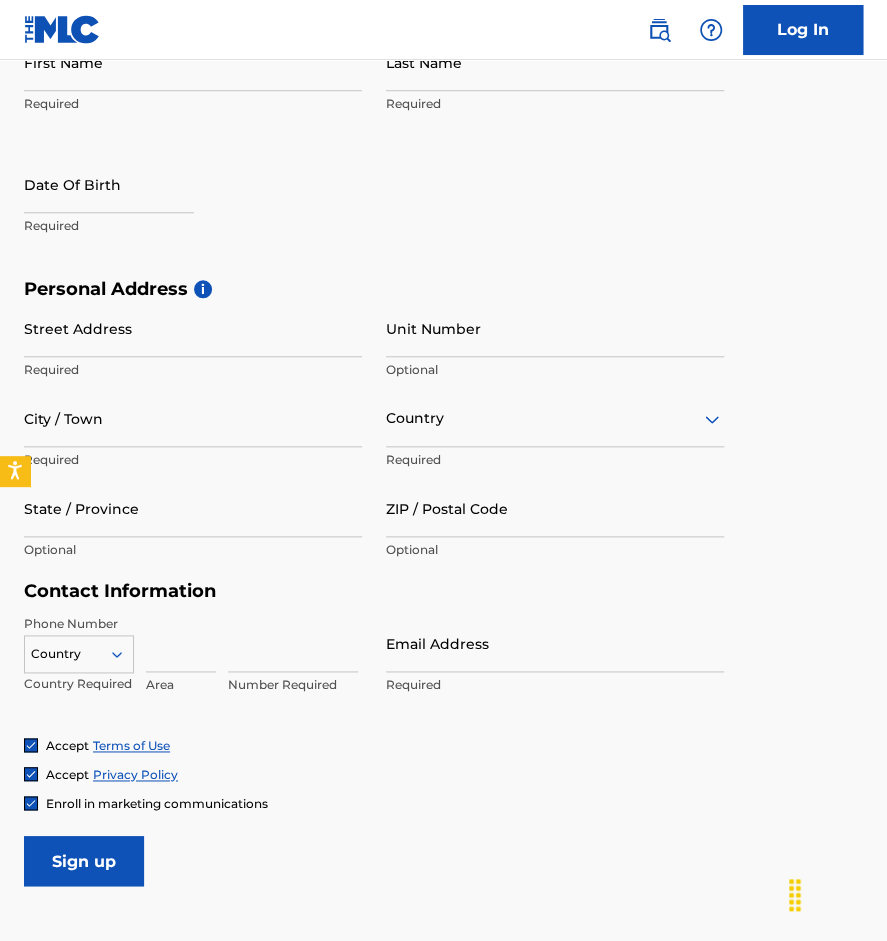 scroll, scrollTop: 467, scrollLeft: 0, axis: vertical 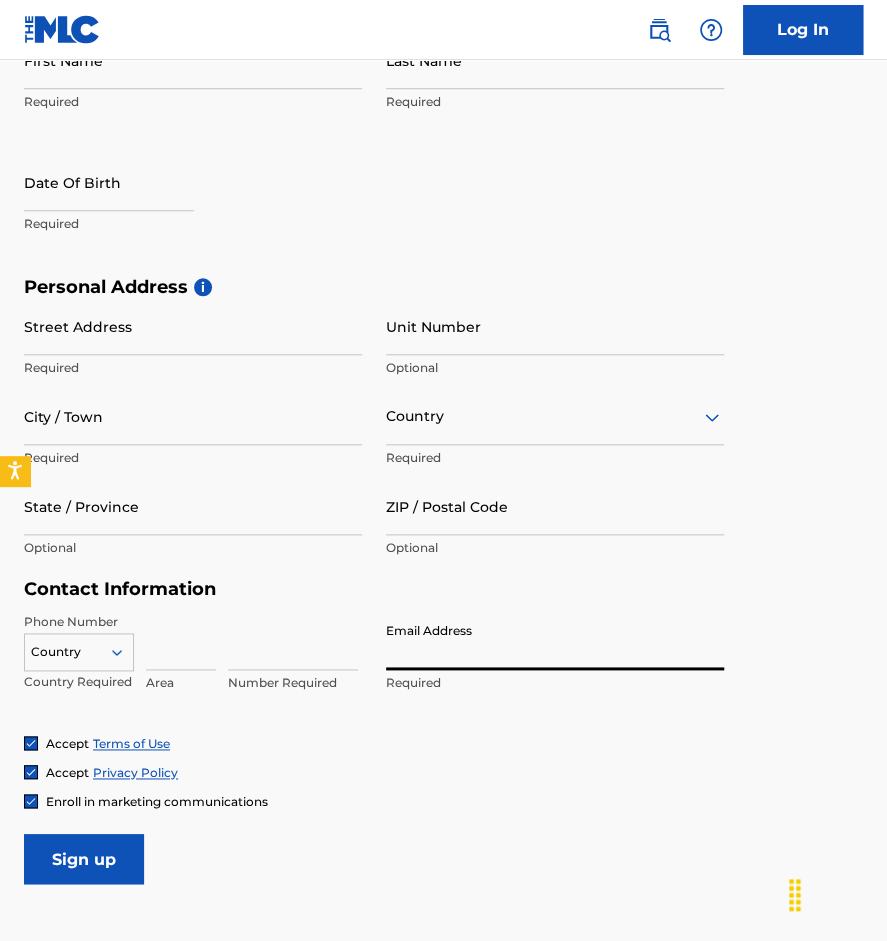 click on "Email Address" at bounding box center [555, 641] 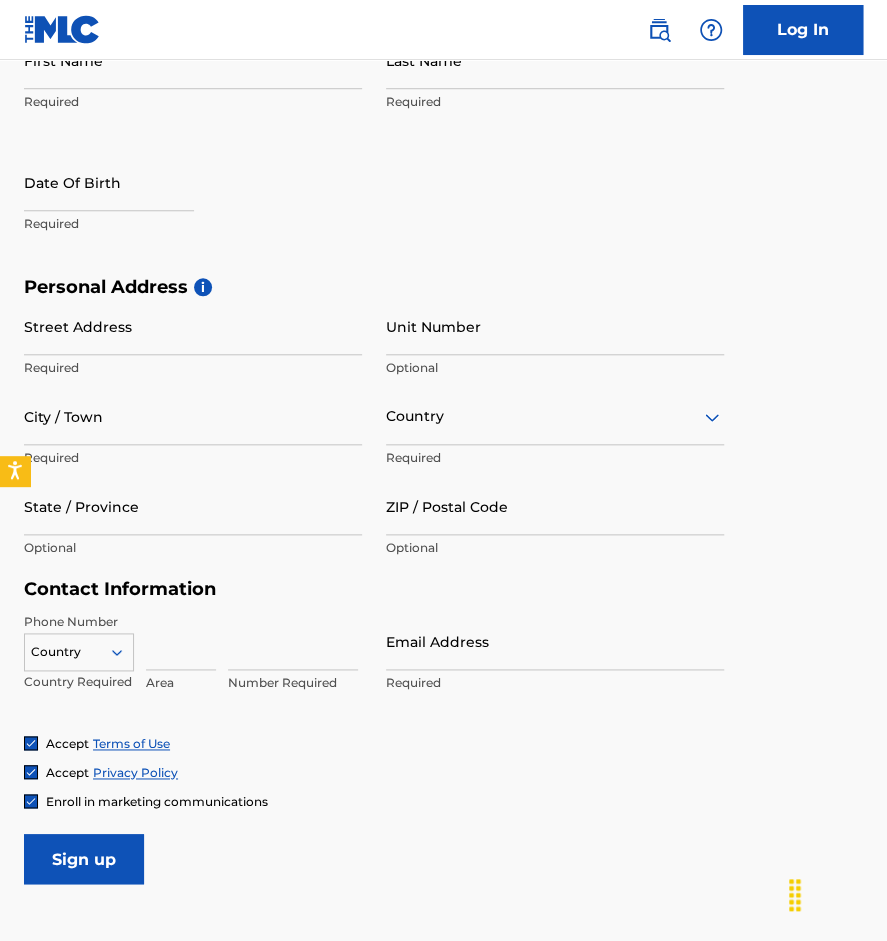 click on "Accept Terms of Use Accept Privacy Policy Enroll in marketing communications" at bounding box center [443, 772] 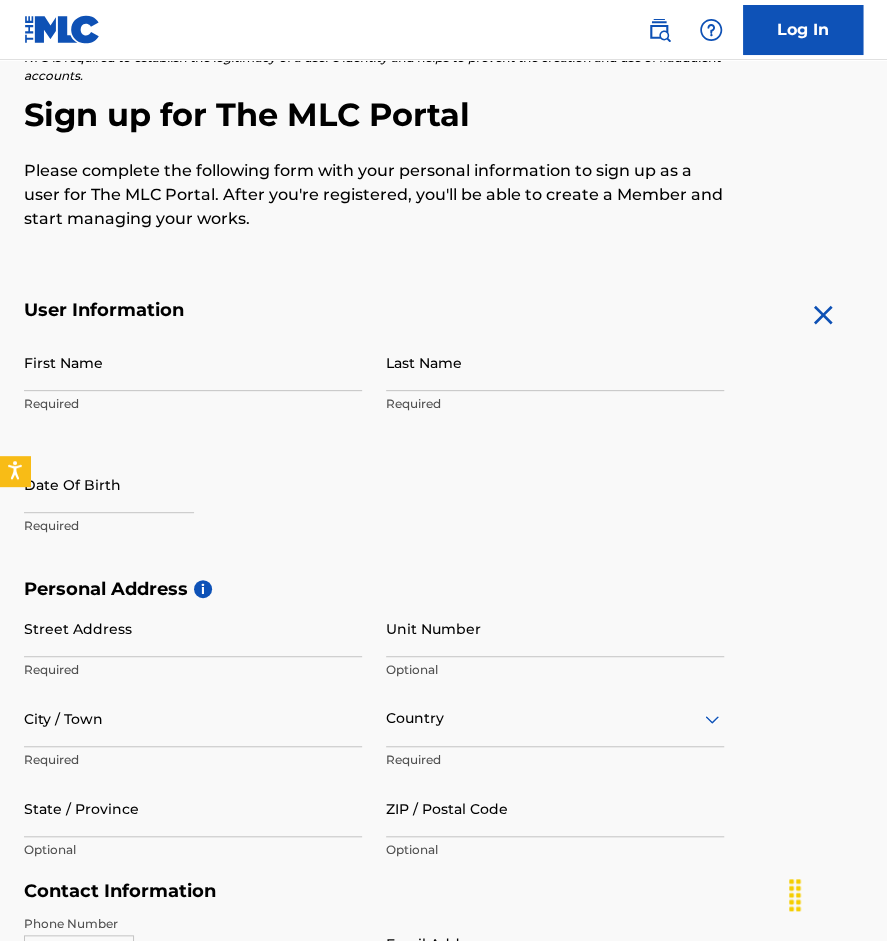 scroll, scrollTop: 157, scrollLeft: 0, axis: vertical 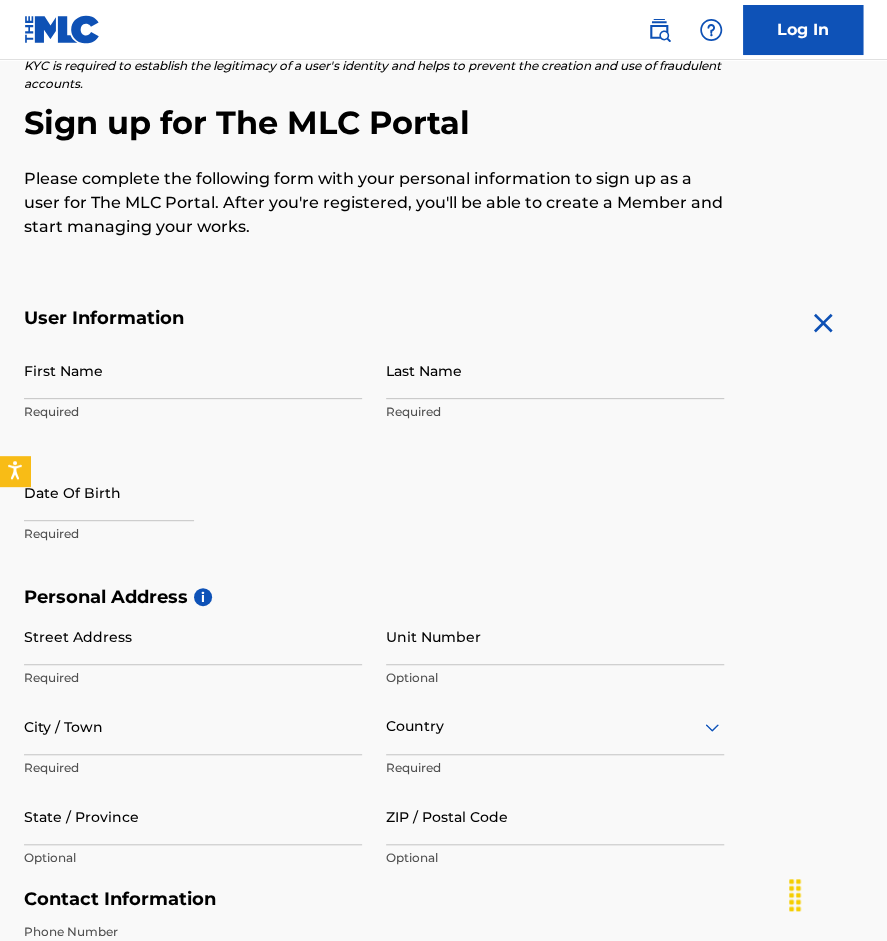 click at bounding box center [823, 323] 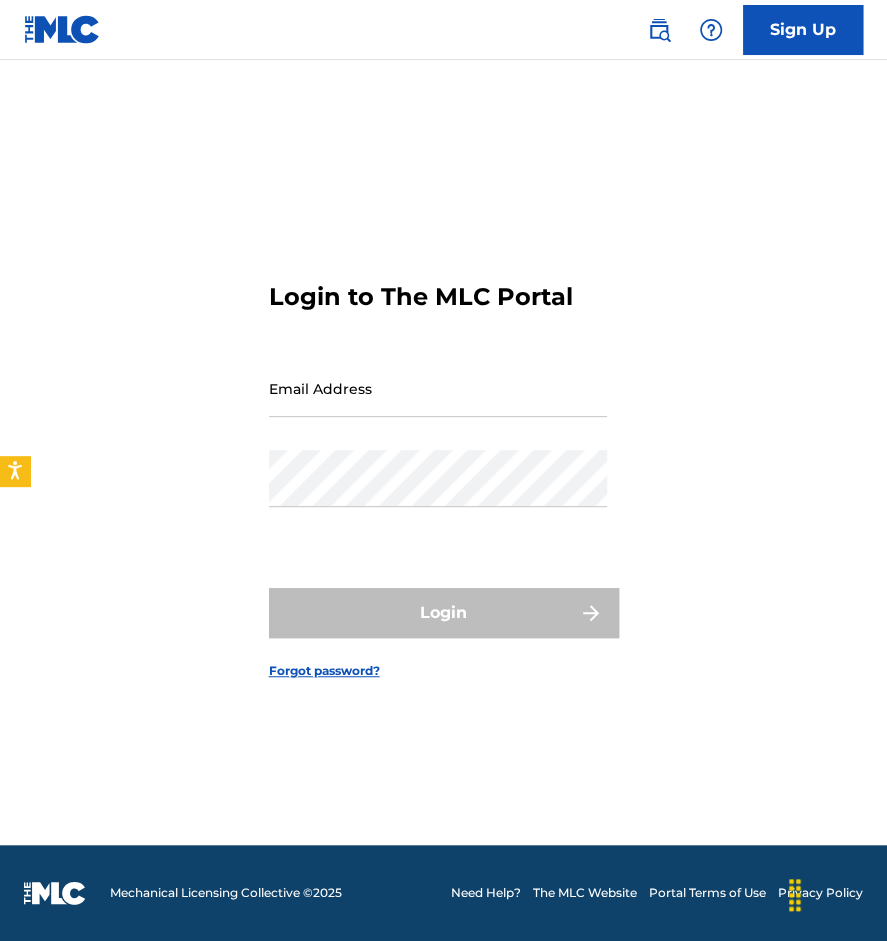 scroll, scrollTop: 0, scrollLeft: 0, axis: both 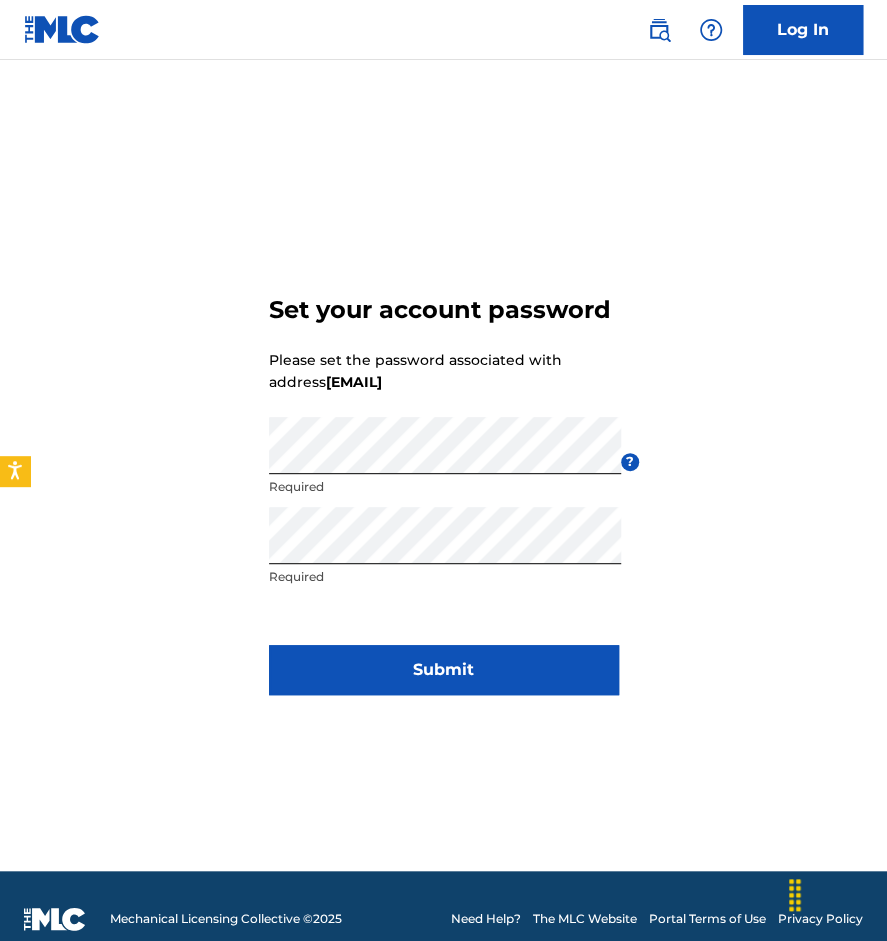 click on "Submit" at bounding box center (444, 670) 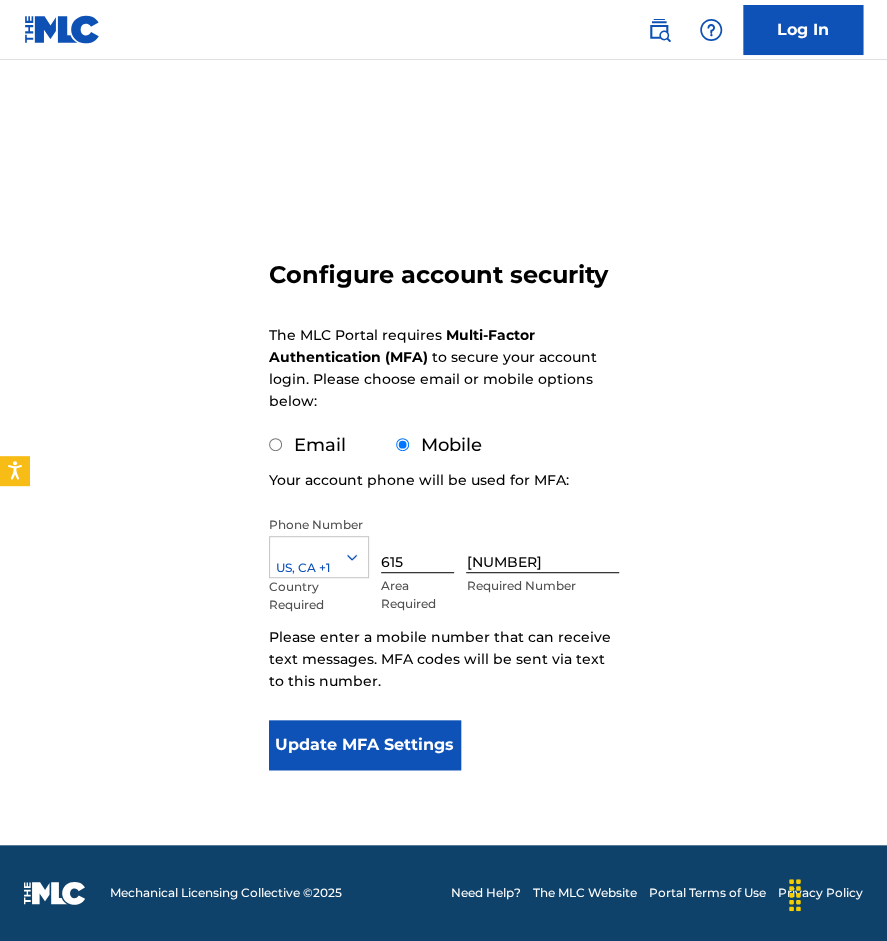 click on "Email" at bounding box center [275, 444] 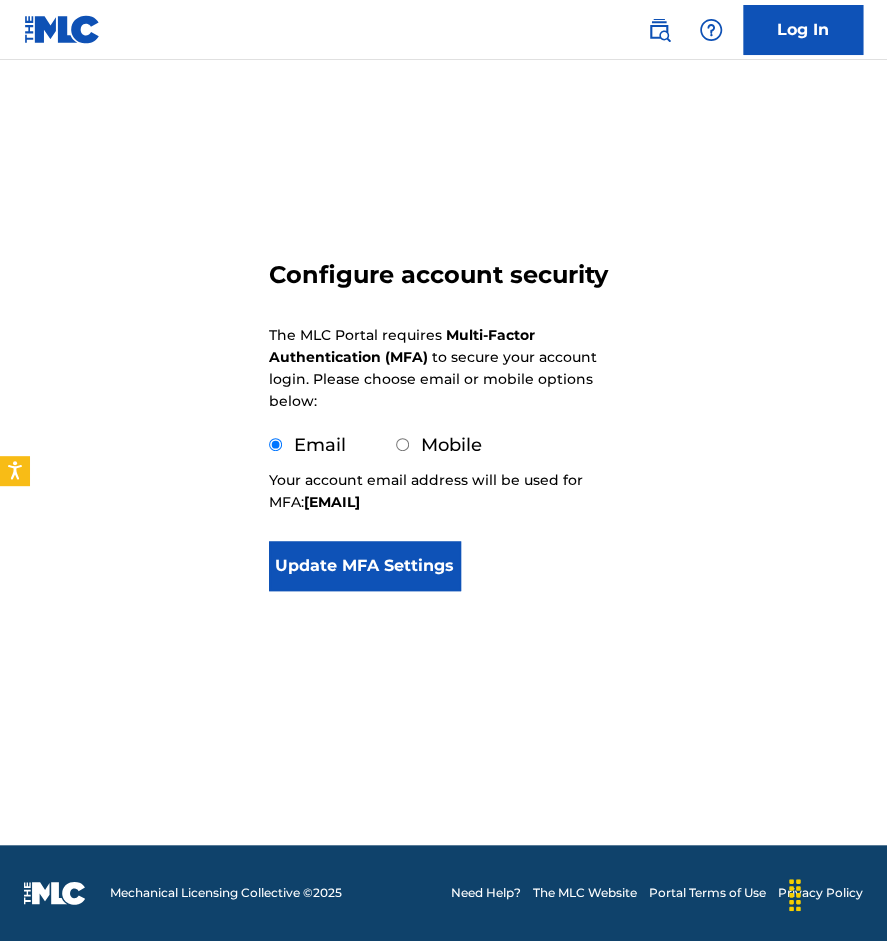 click on "Update MFA Settings" at bounding box center [365, 566] 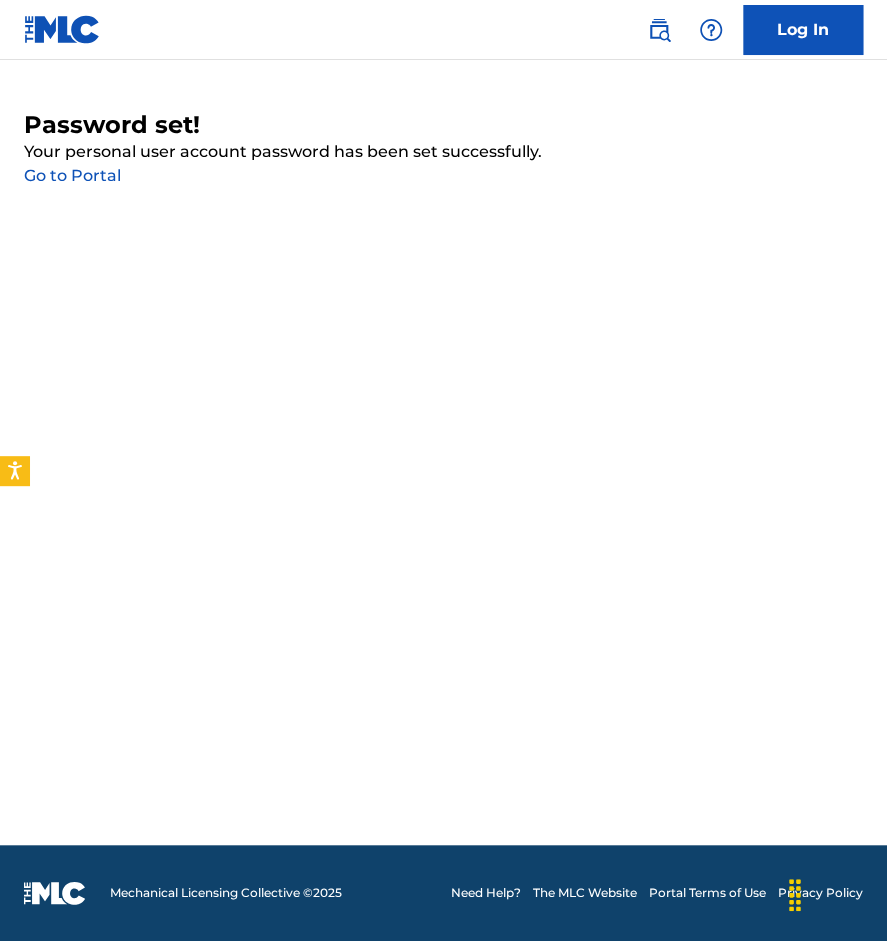 click on "Go to Portal" at bounding box center (72, 175) 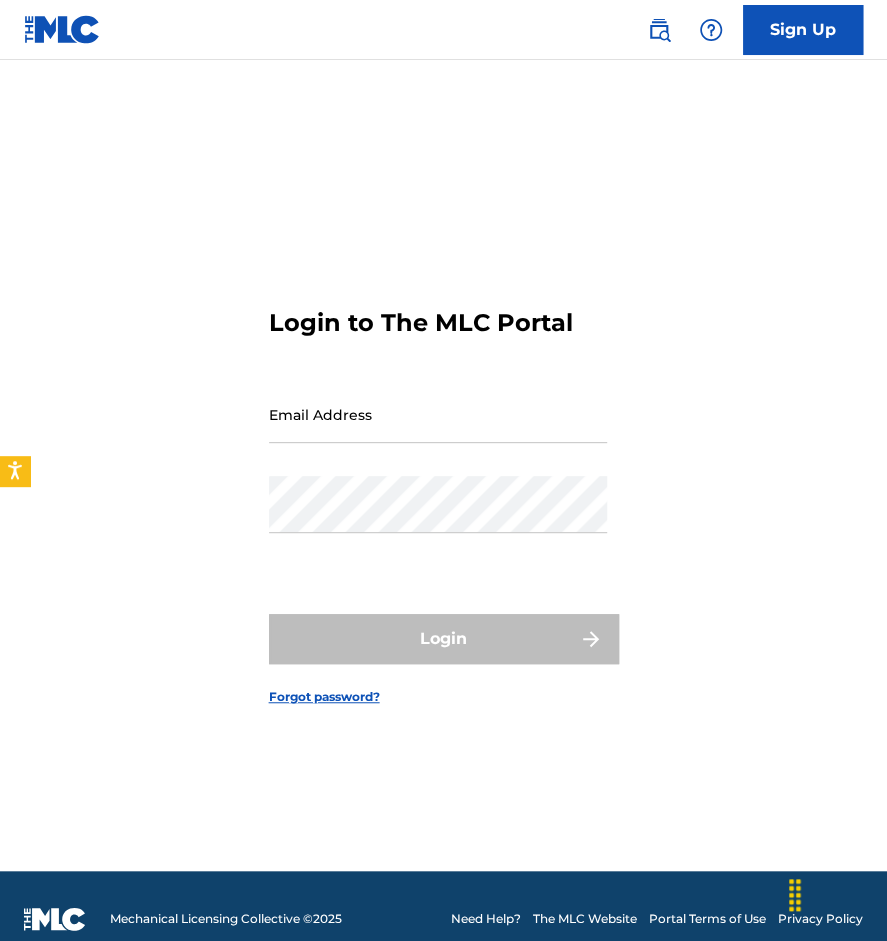 type on "[EMAIL]" 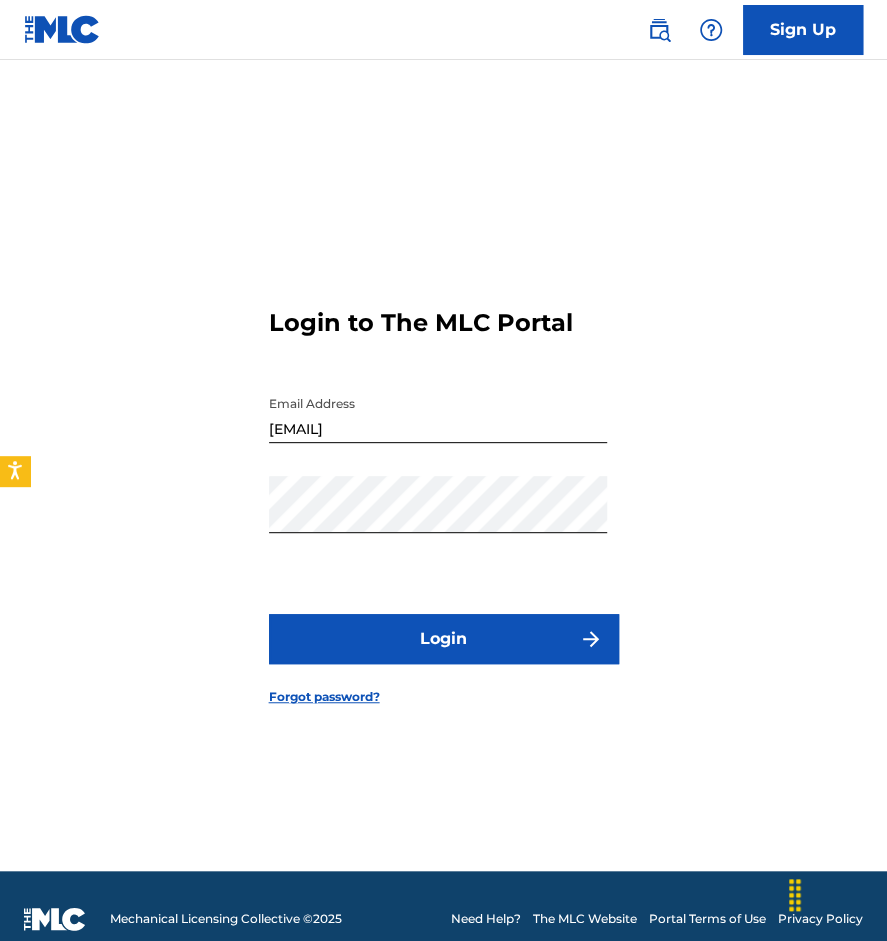 click on "Login" at bounding box center [444, 639] 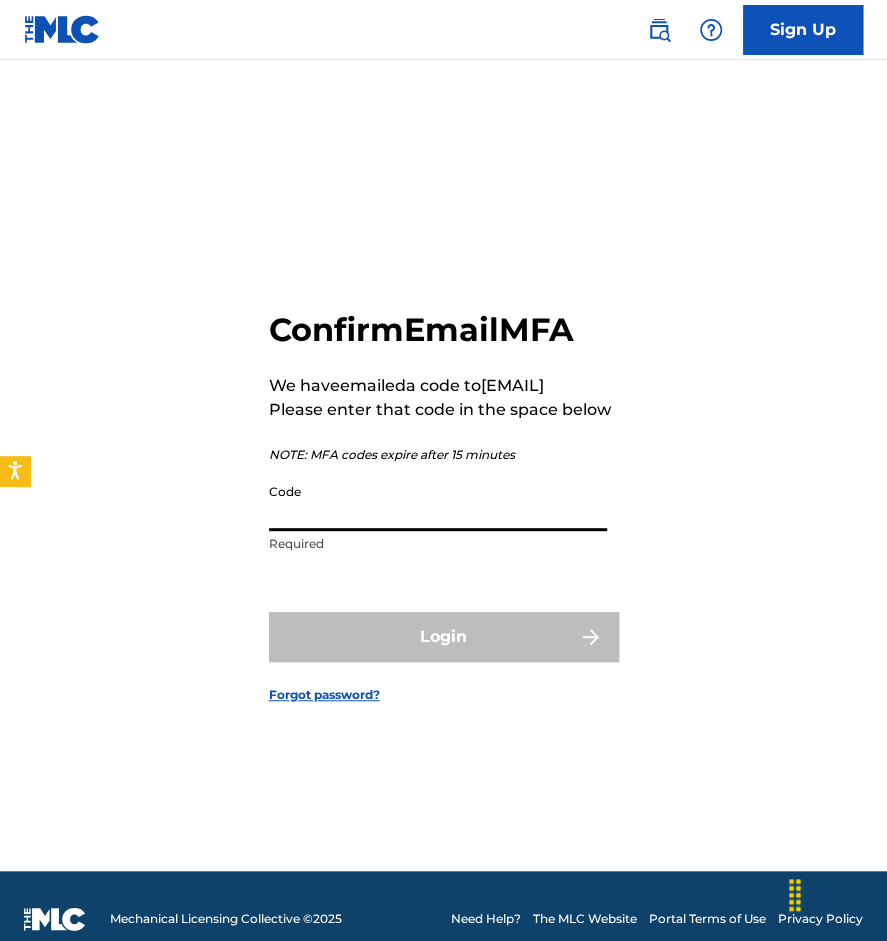 click on "Code" at bounding box center (438, 502) 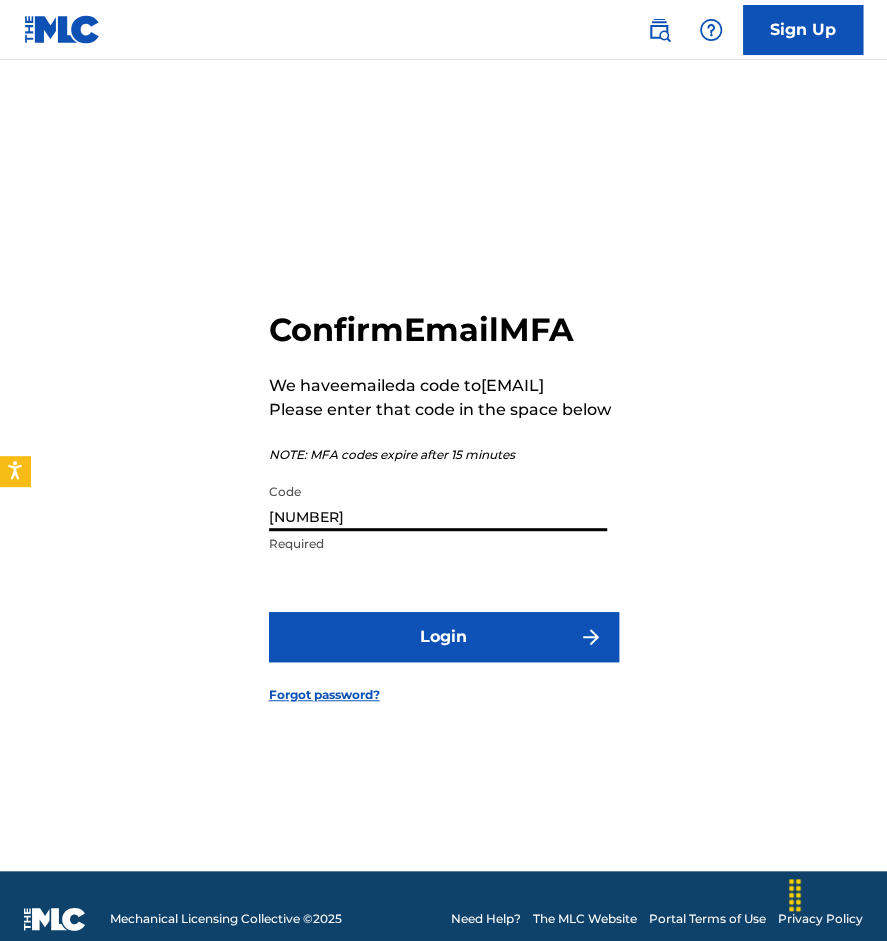 type on "[NUMBER]" 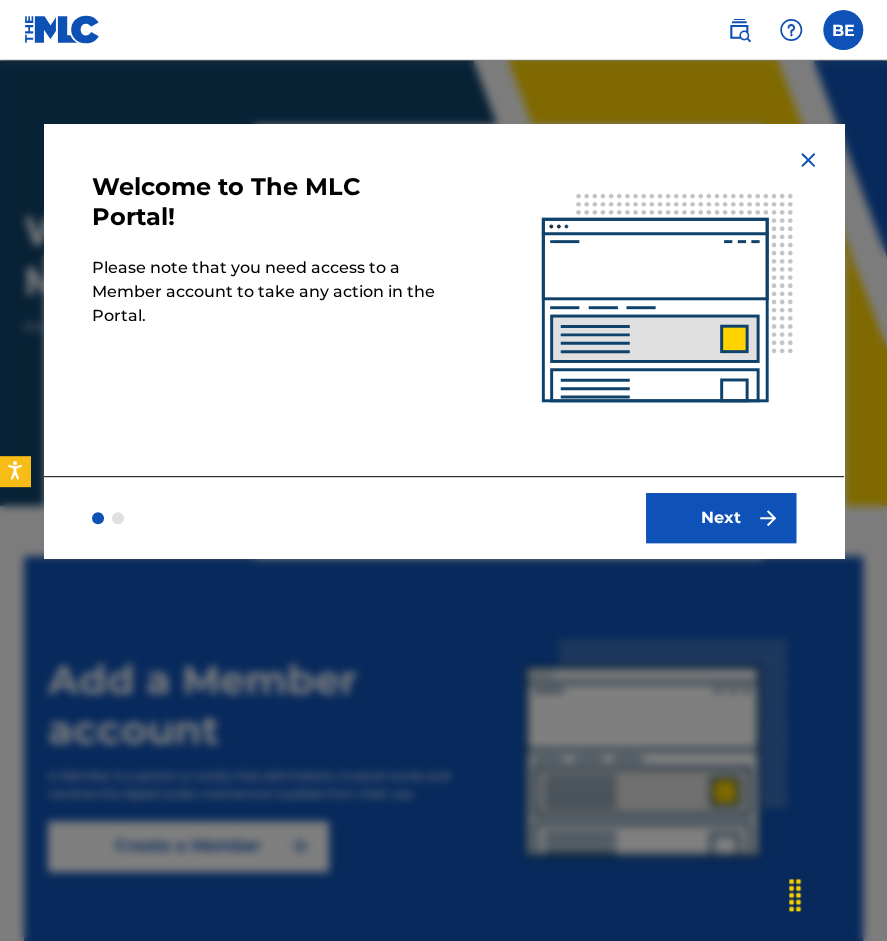 scroll, scrollTop: 0, scrollLeft: 0, axis: both 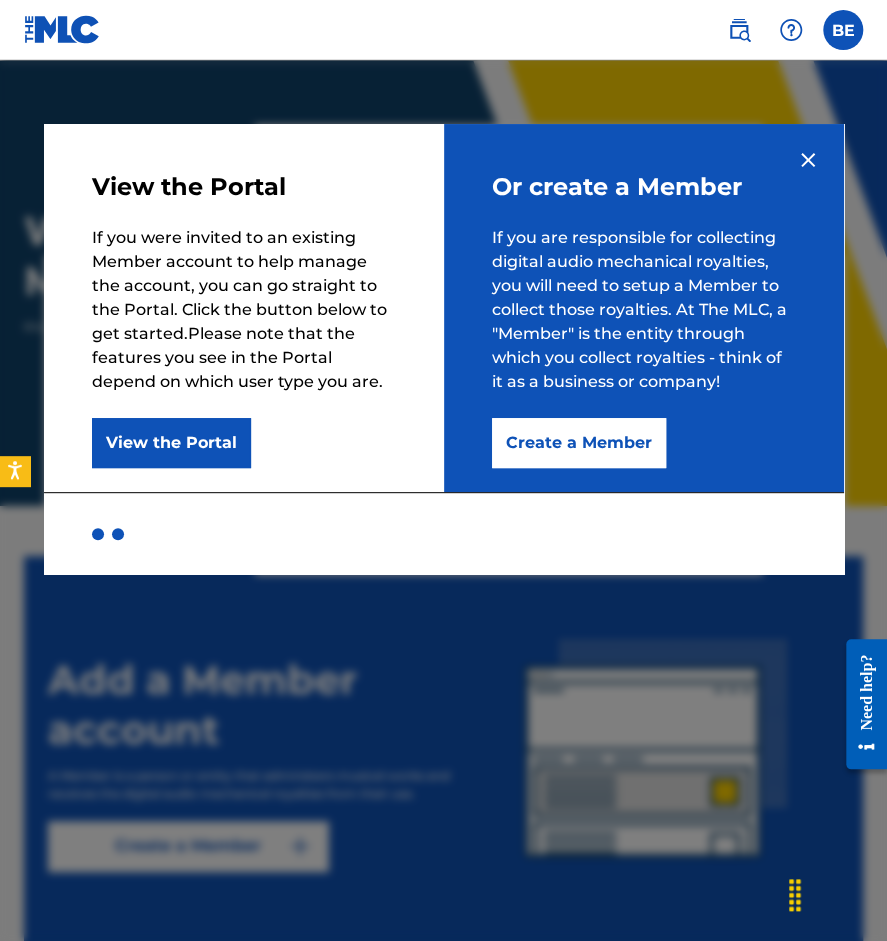 click on "Create a Member" at bounding box center [579, 443] 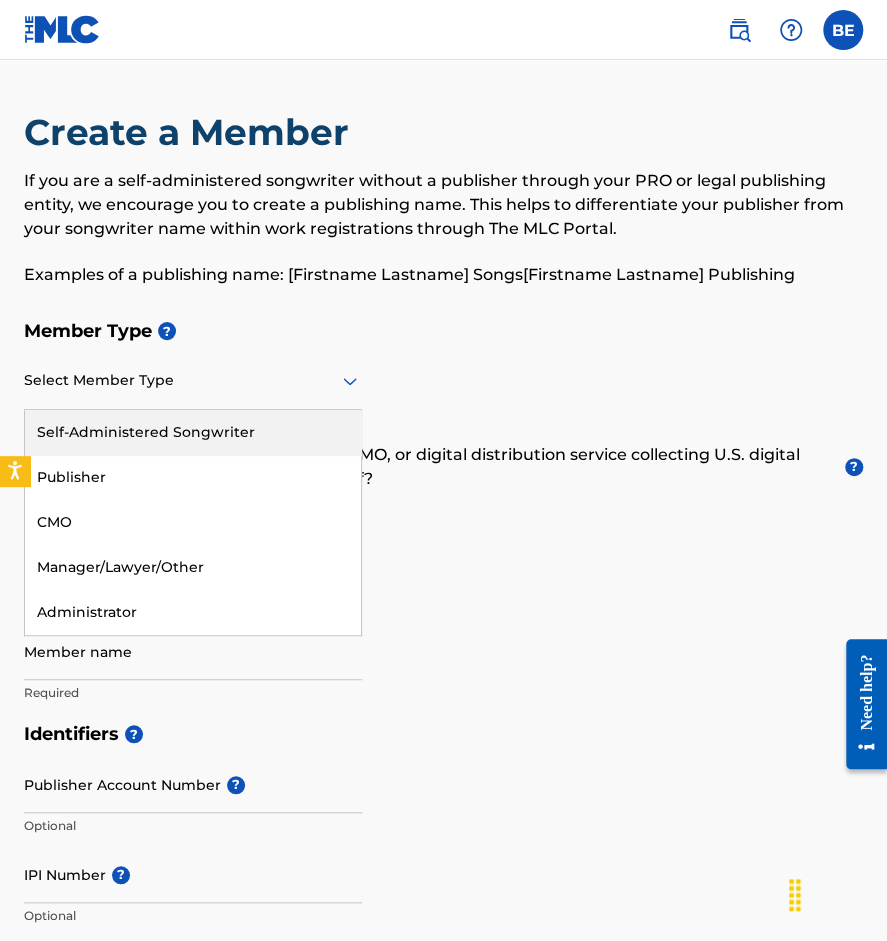 click at bounding box center (193, 380) 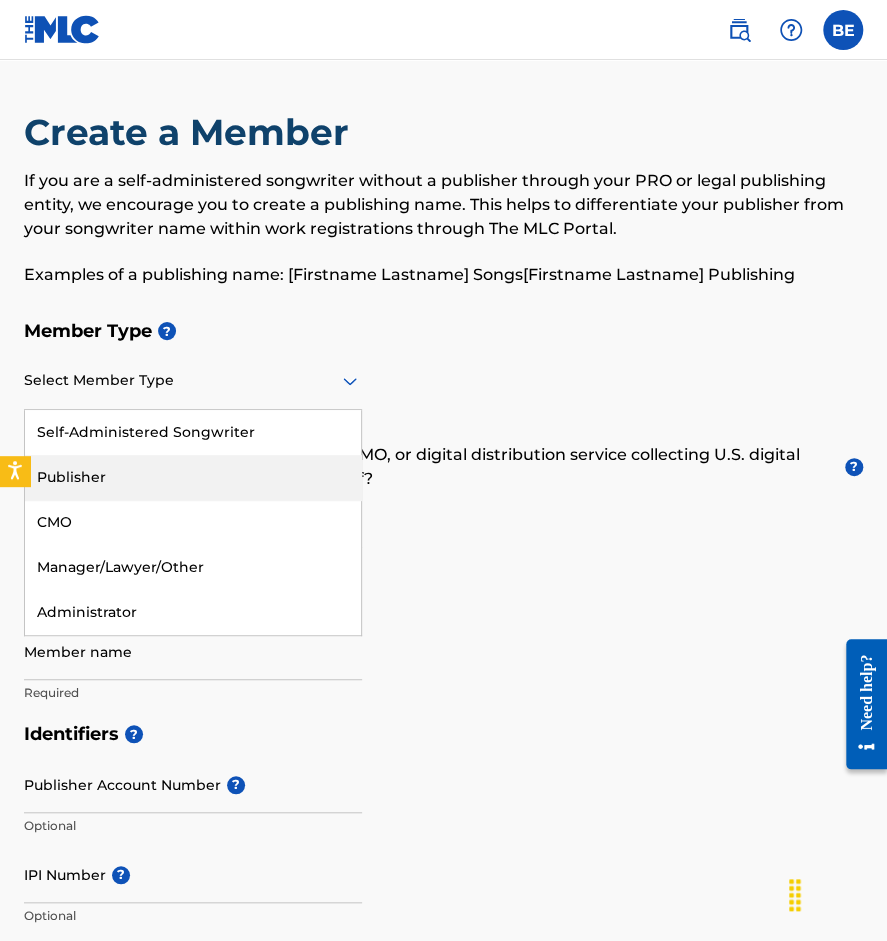 click on "Publisher" at bounding box center (193, 477) 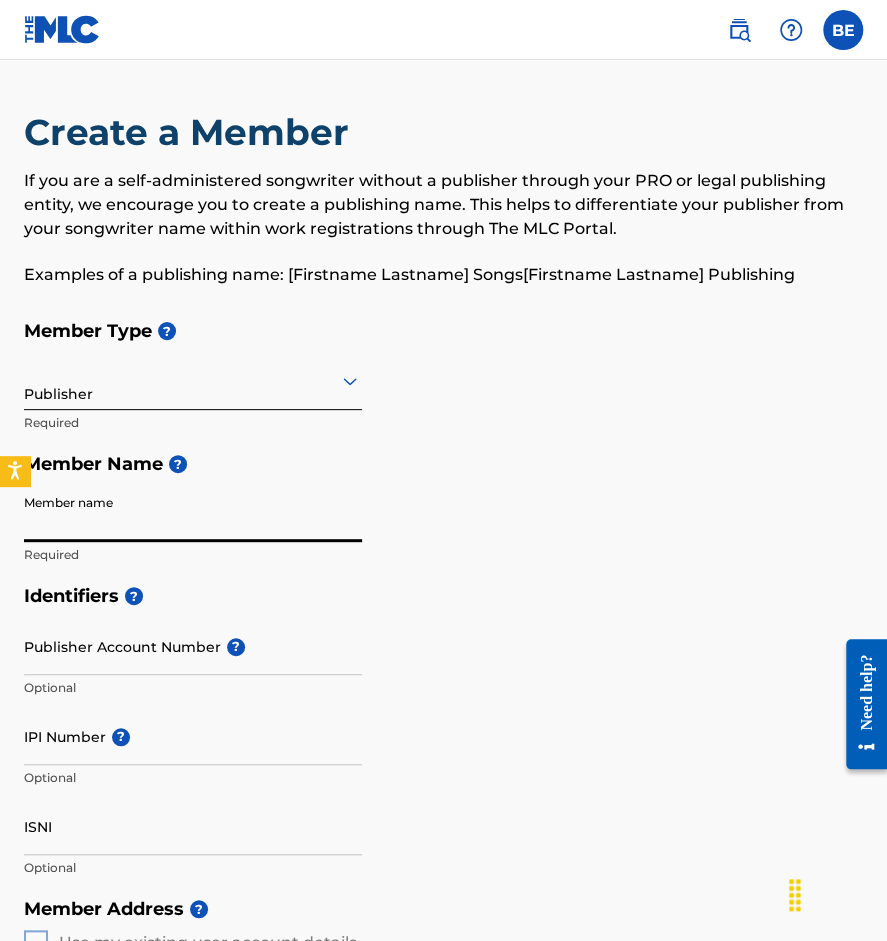 click on "Member name" at bounding box center [193, 513] 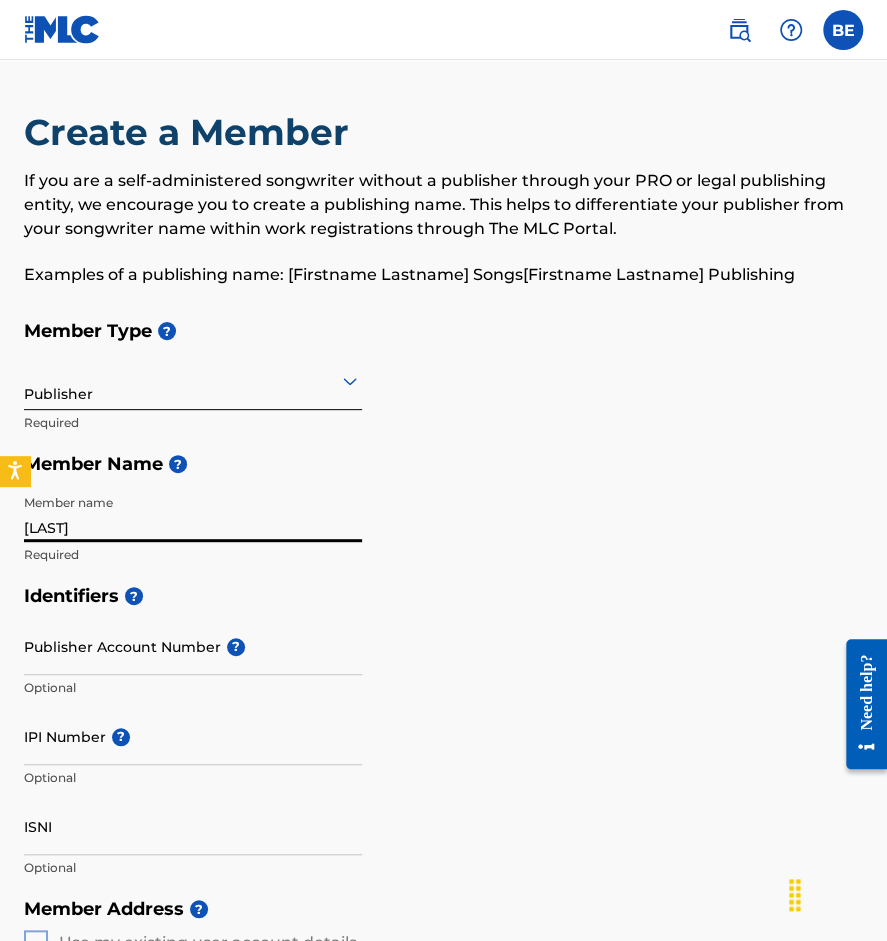 type on "[LAST]" 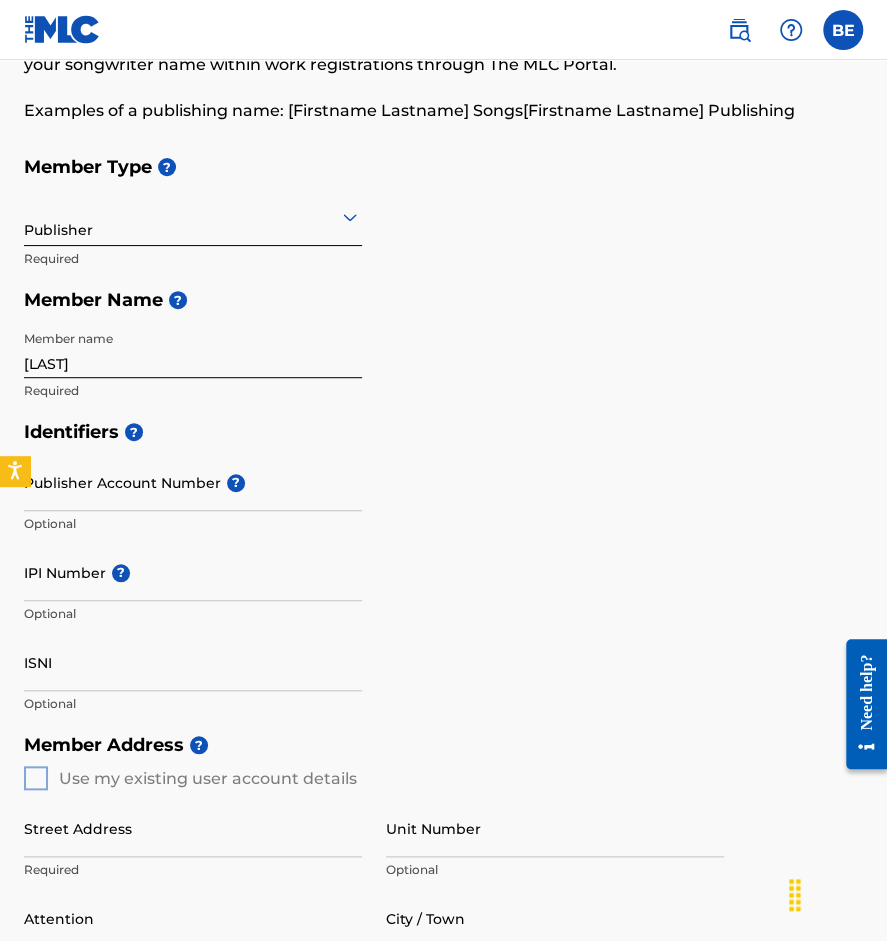 scroll, scrollTop: 213, scrollLeft: 0, axis: vertical 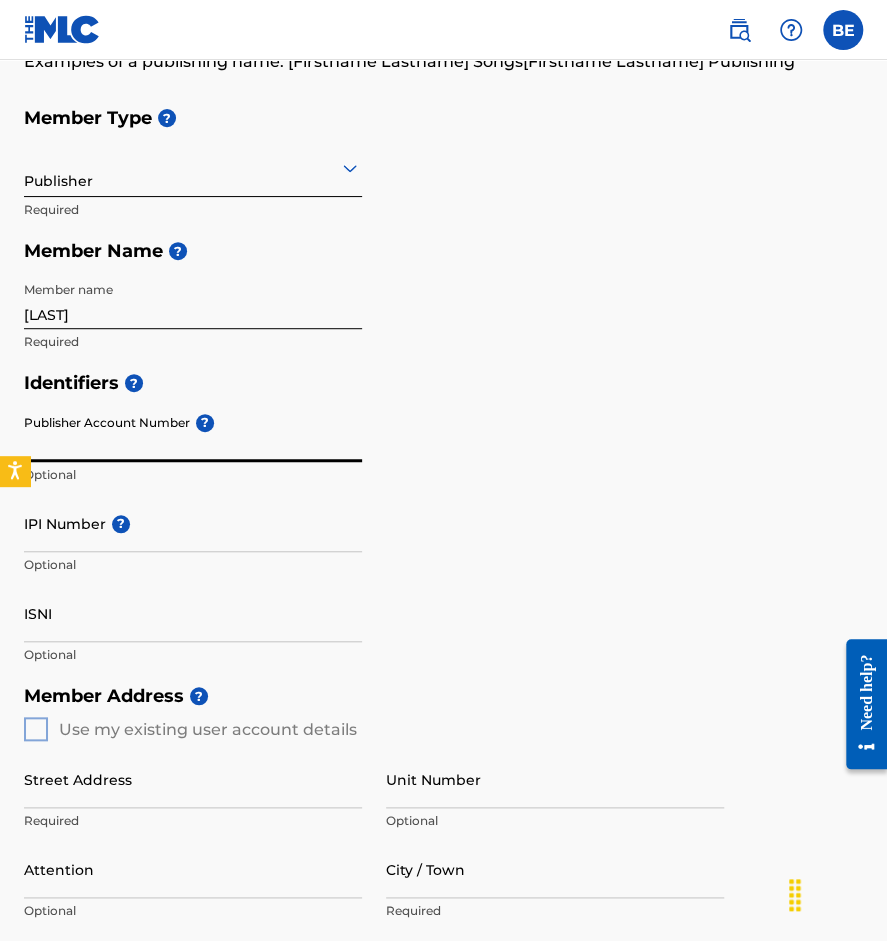 click on "Publisher Account Number ?" at bounding box center [193, 433] 